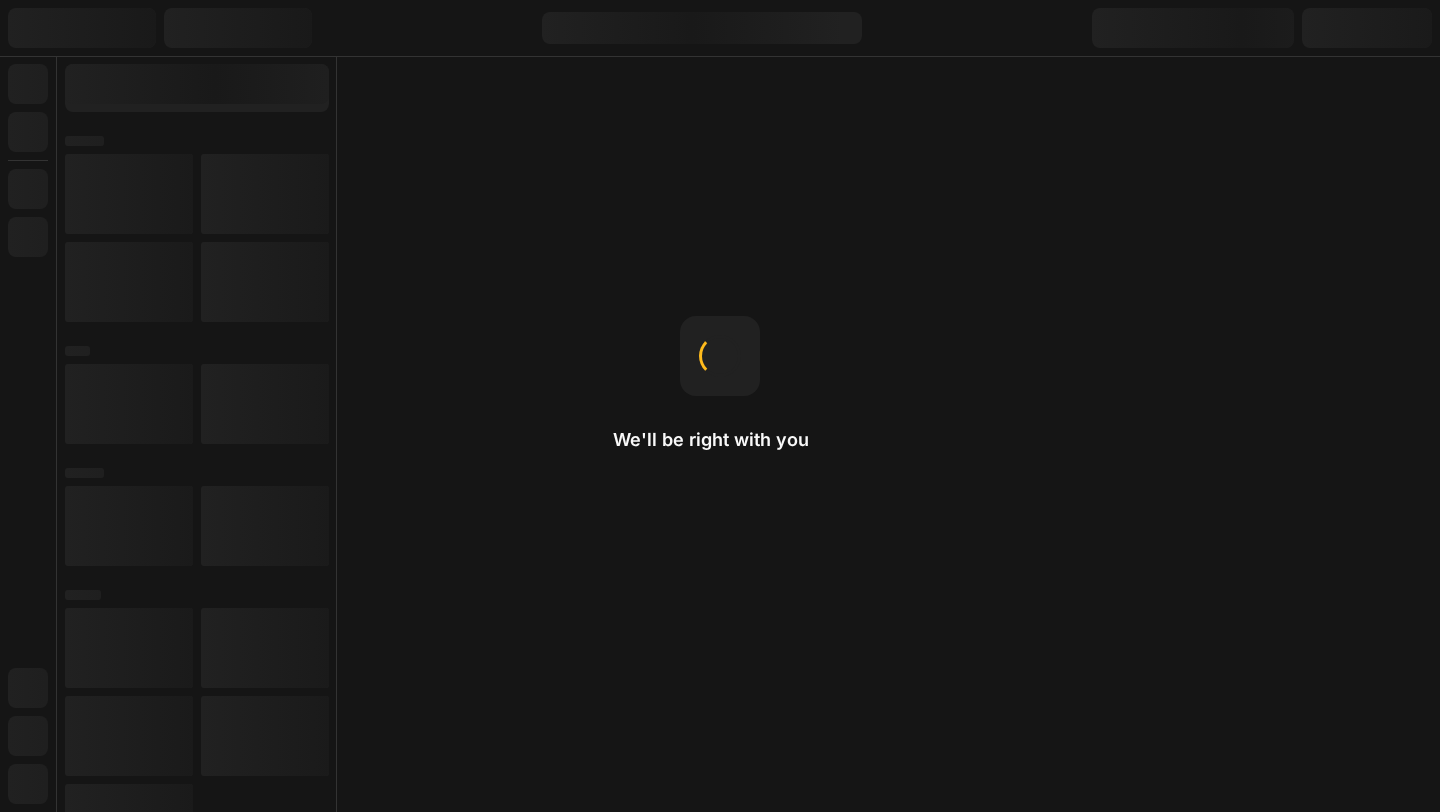 scroll, scrollTop: 0, scrollLeft: 0, axis: both 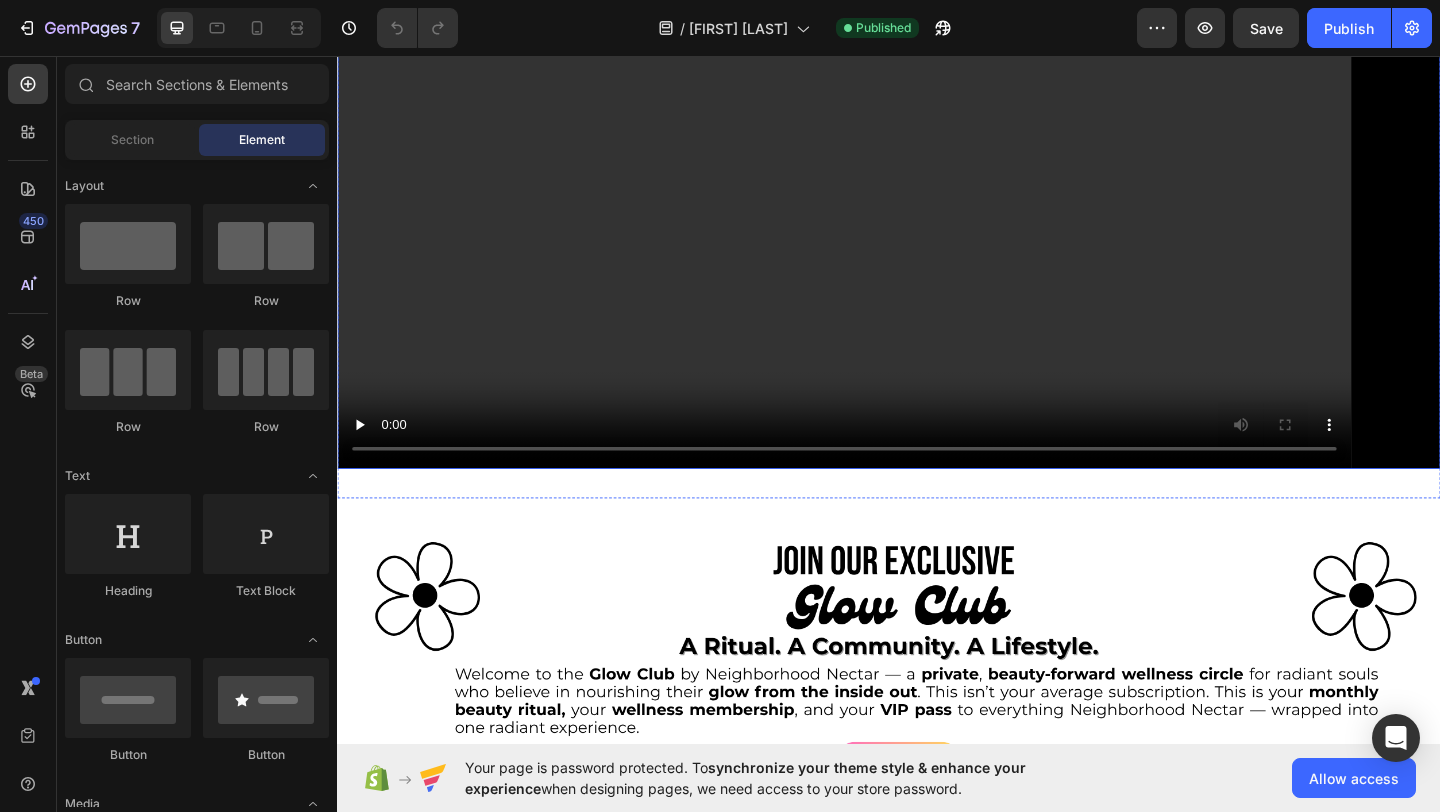 click at bounding box center [937, 167] 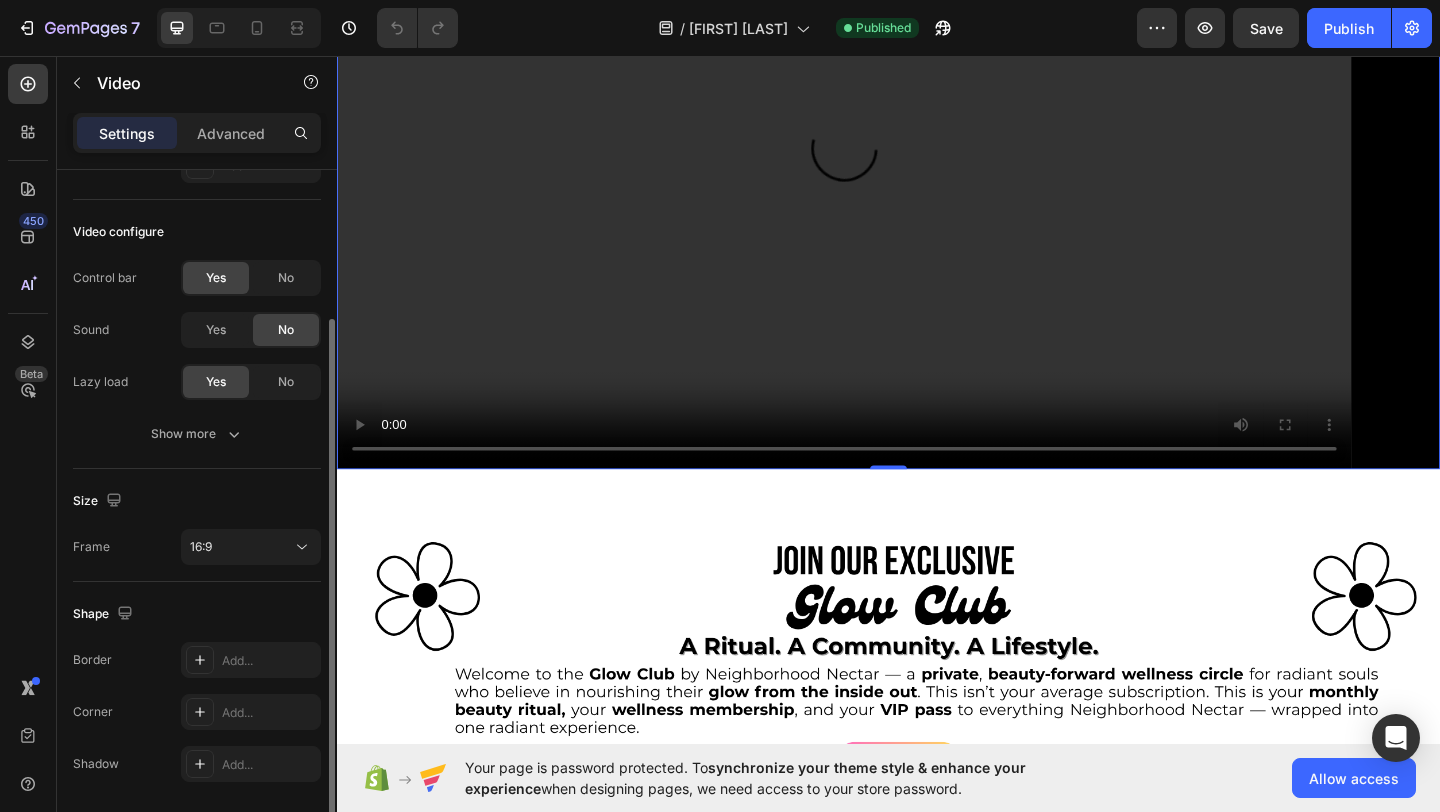 scroll, scrollTop: 200, scrollLeft: 0, axis: vertical 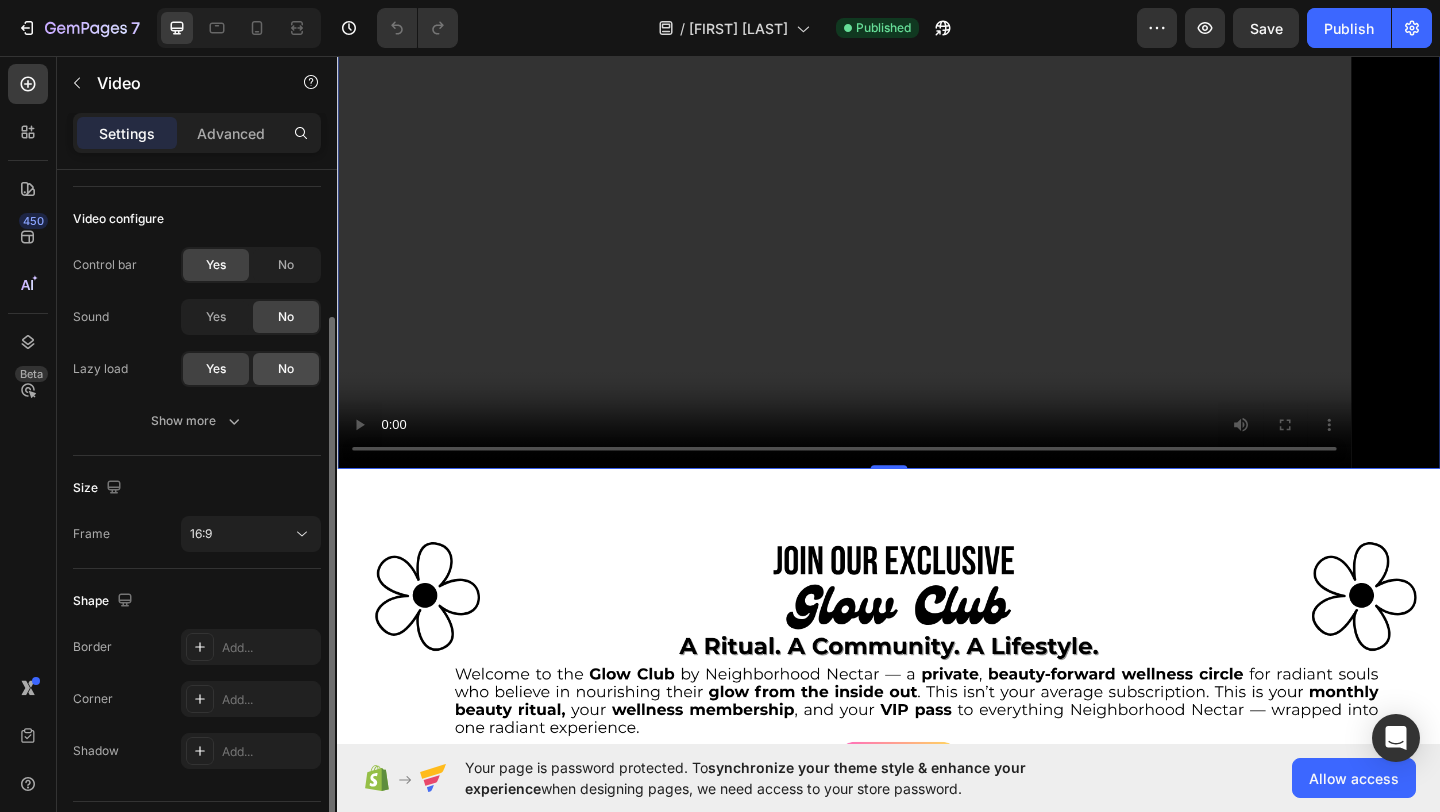 click on "No" 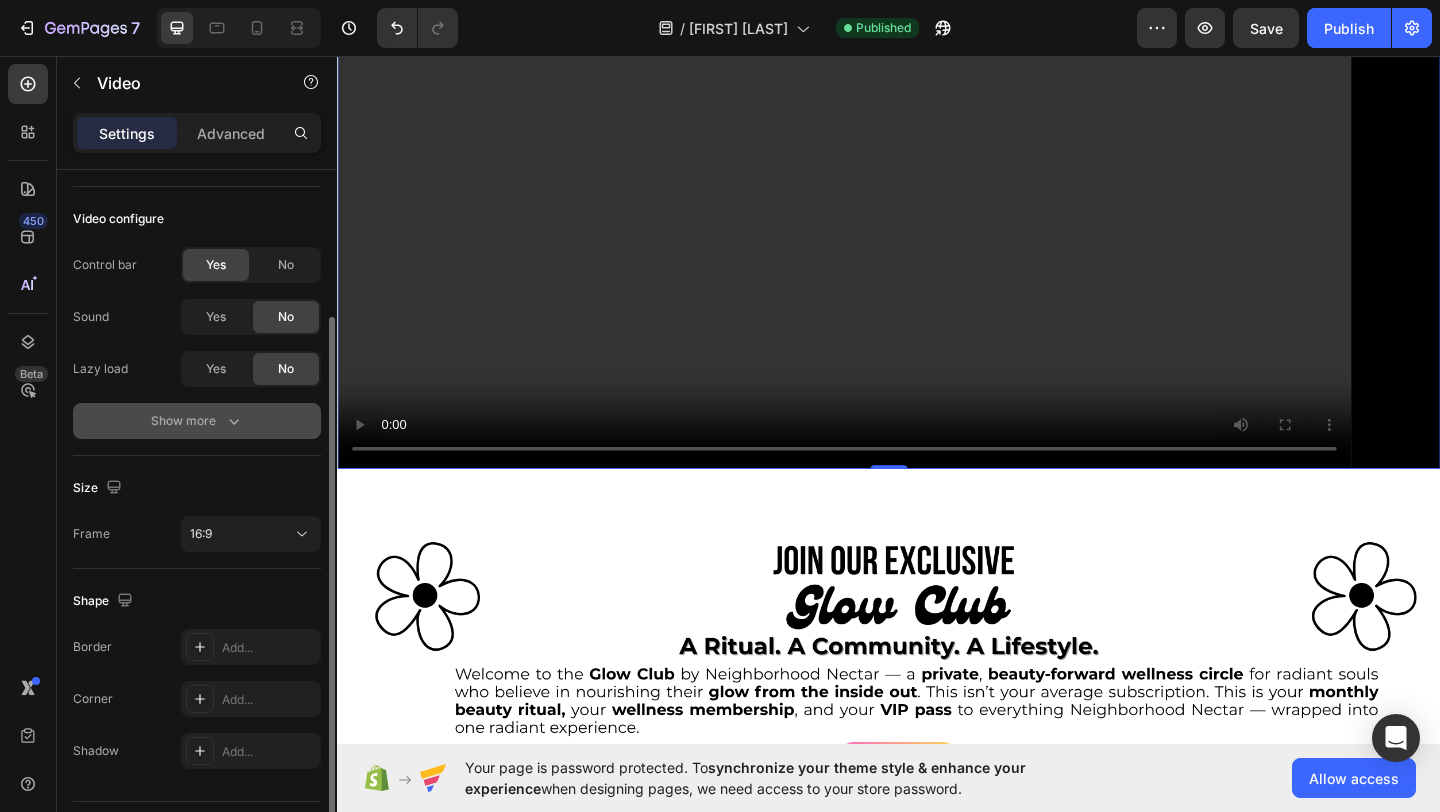 click 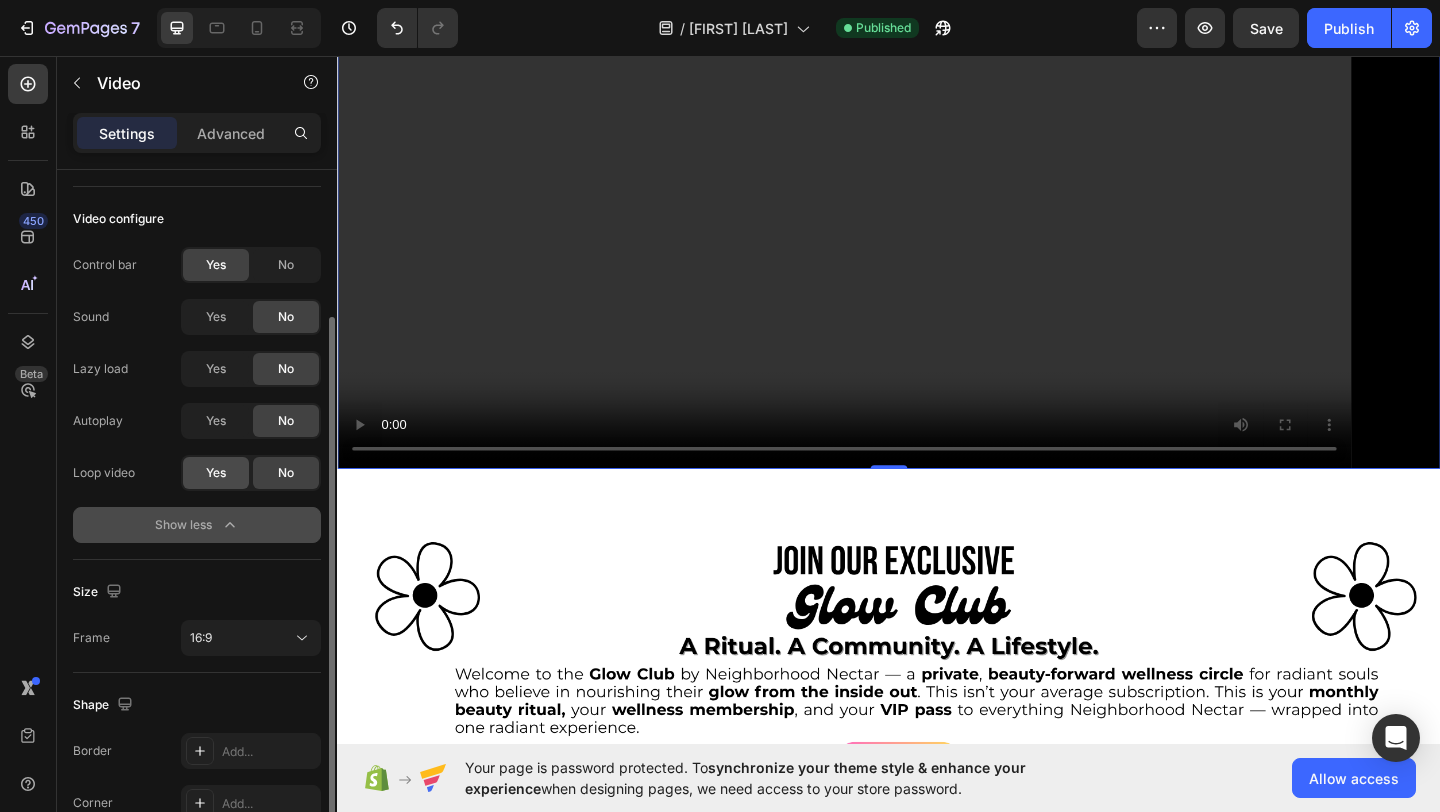 click on "Yes" 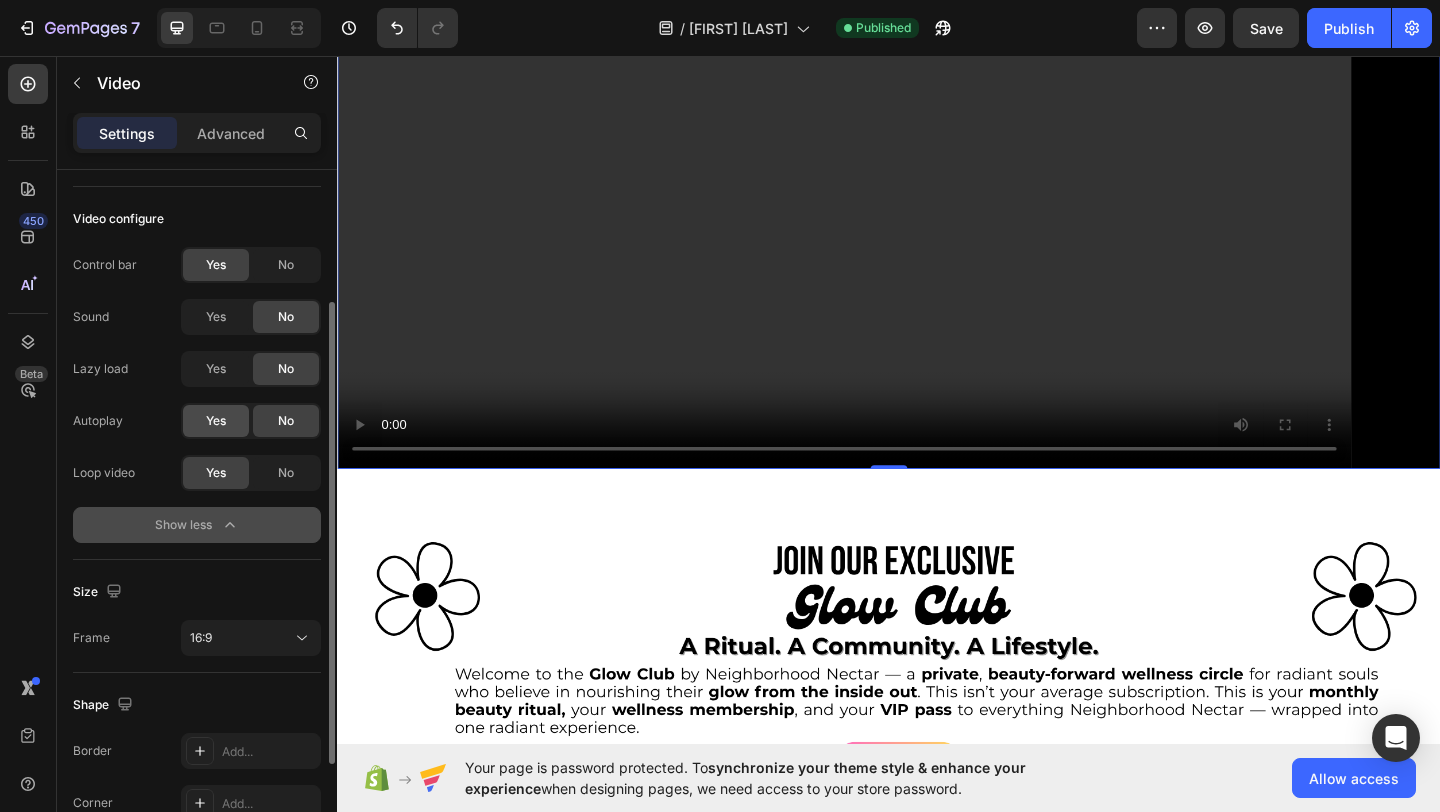 click on "Yes" 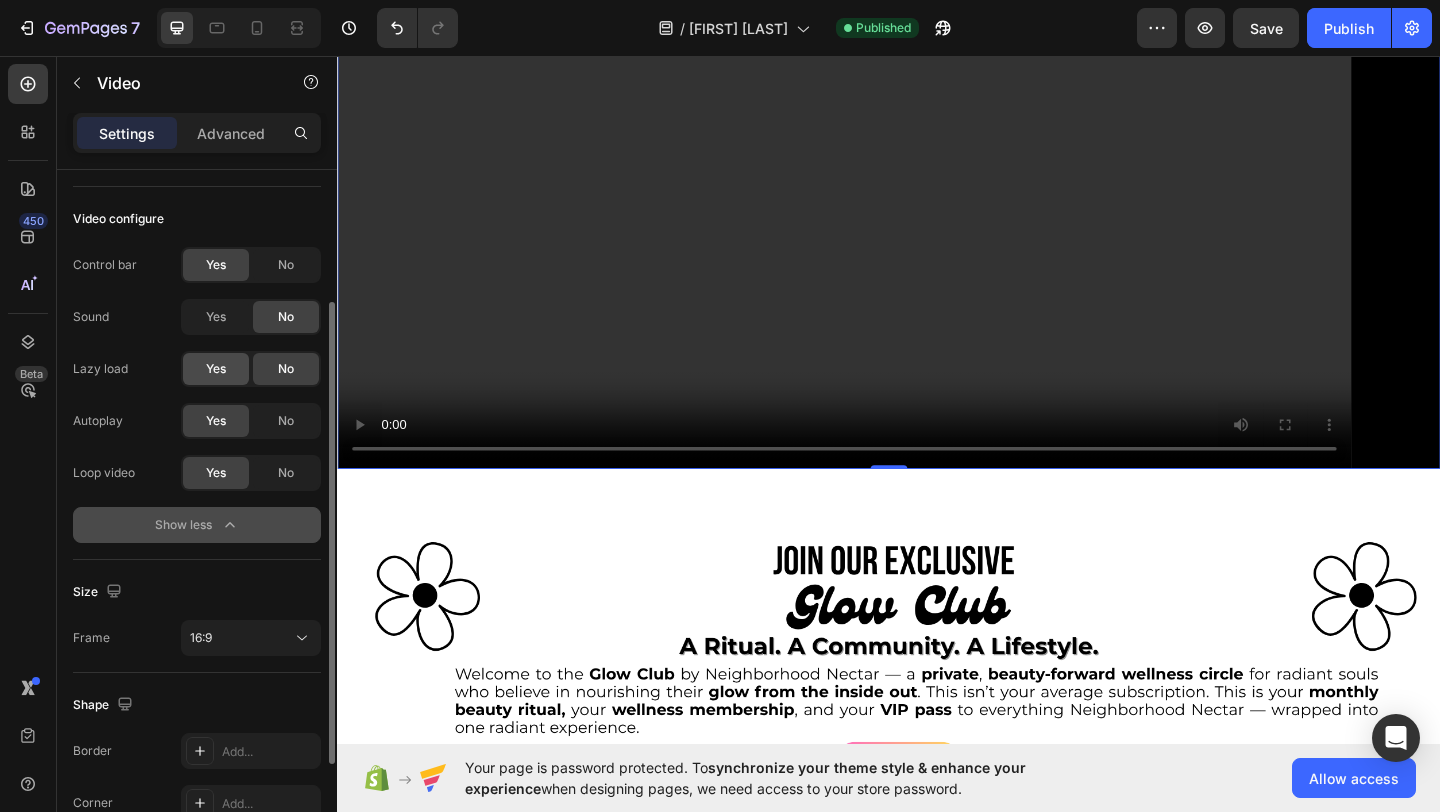 click on "Yes" 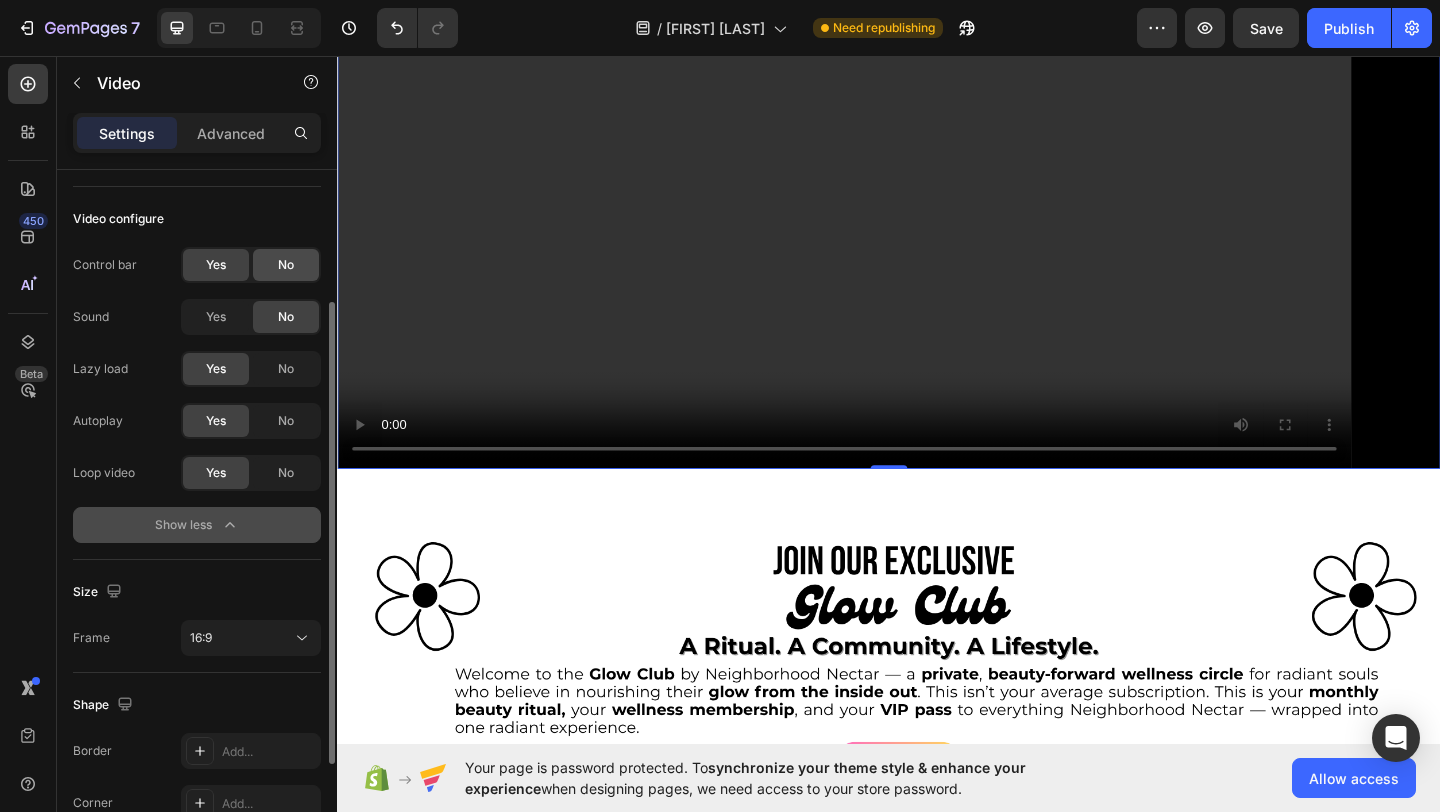 click on "No" 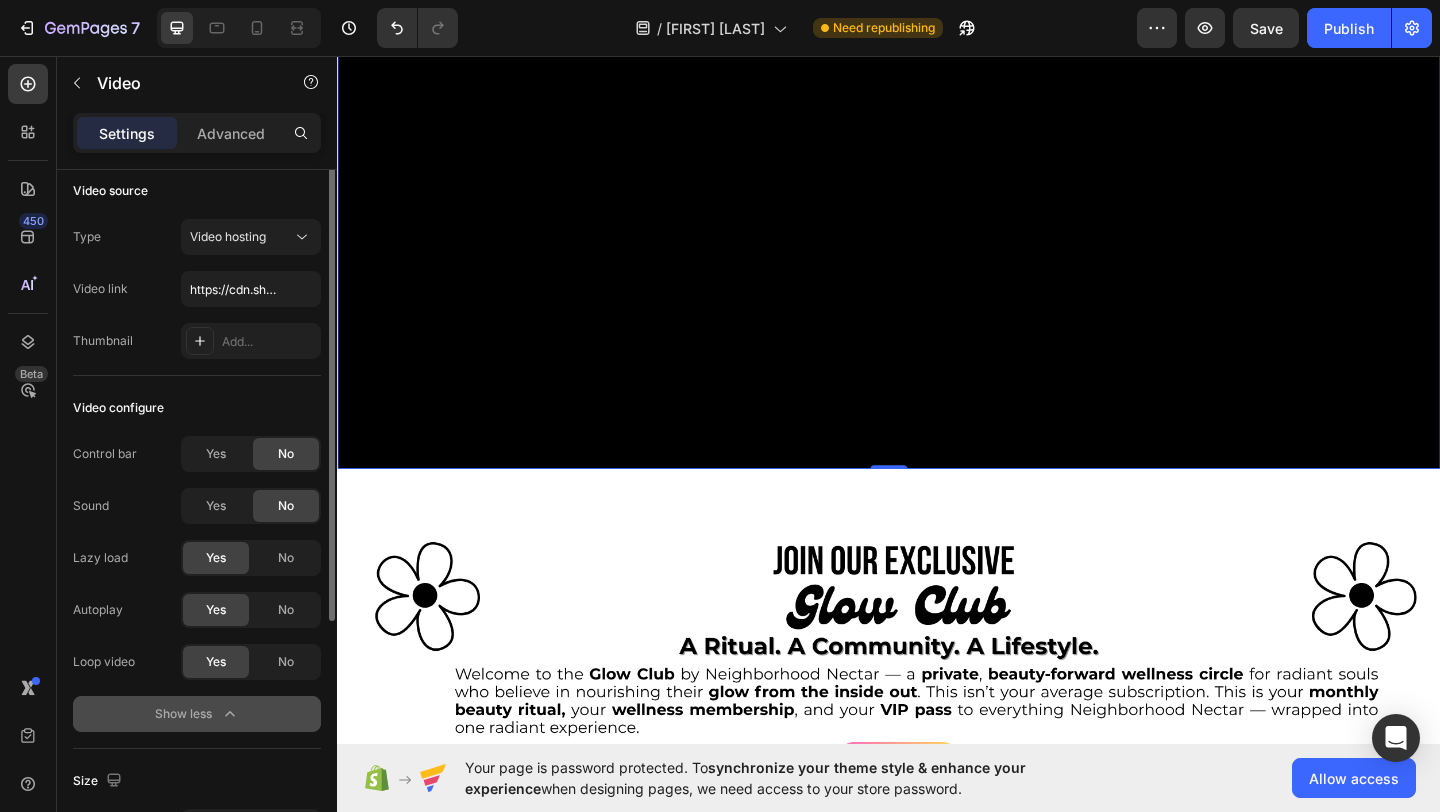 scroll, scrollTop: 0, scrollLeft: 0, axis: both 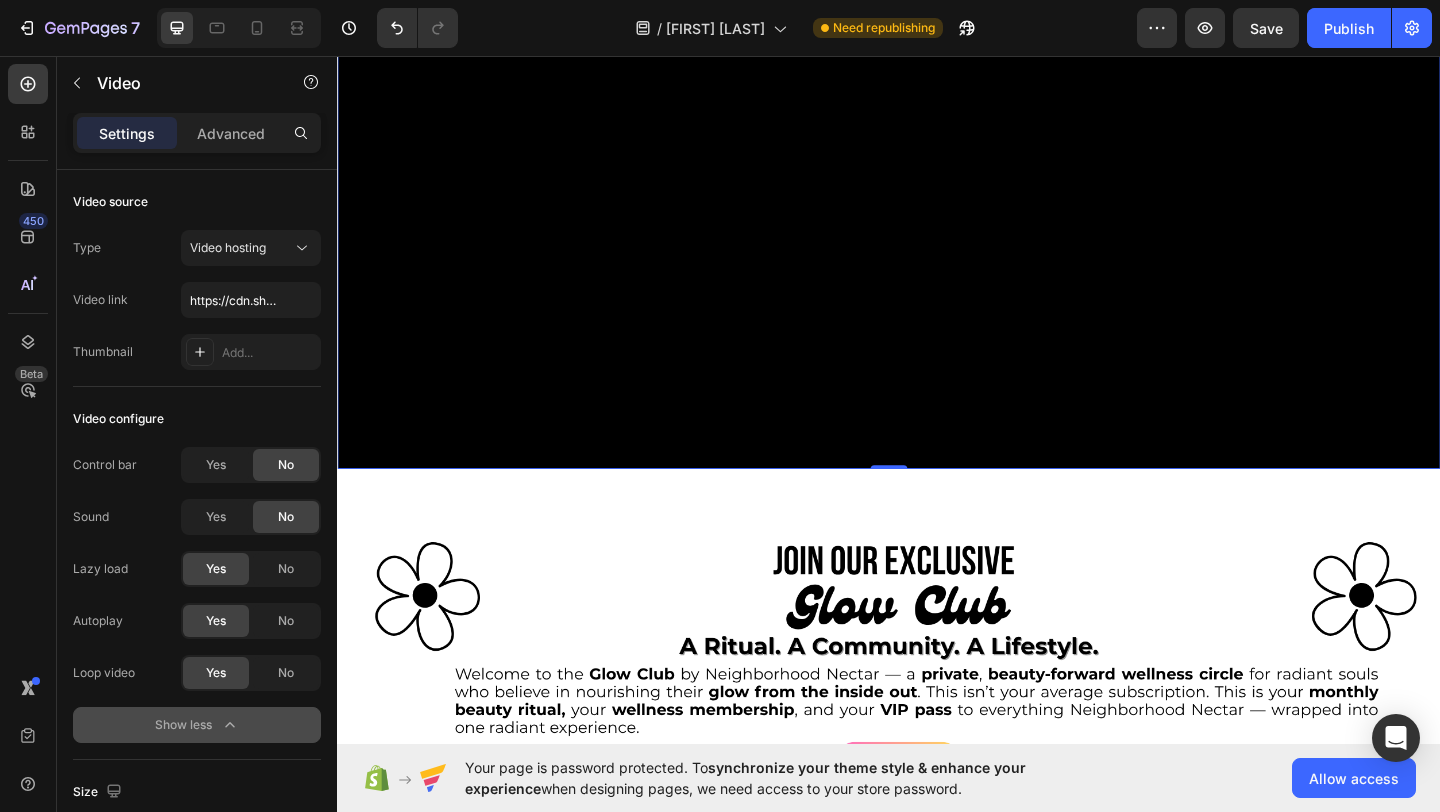click at bounding box center [937, 167] 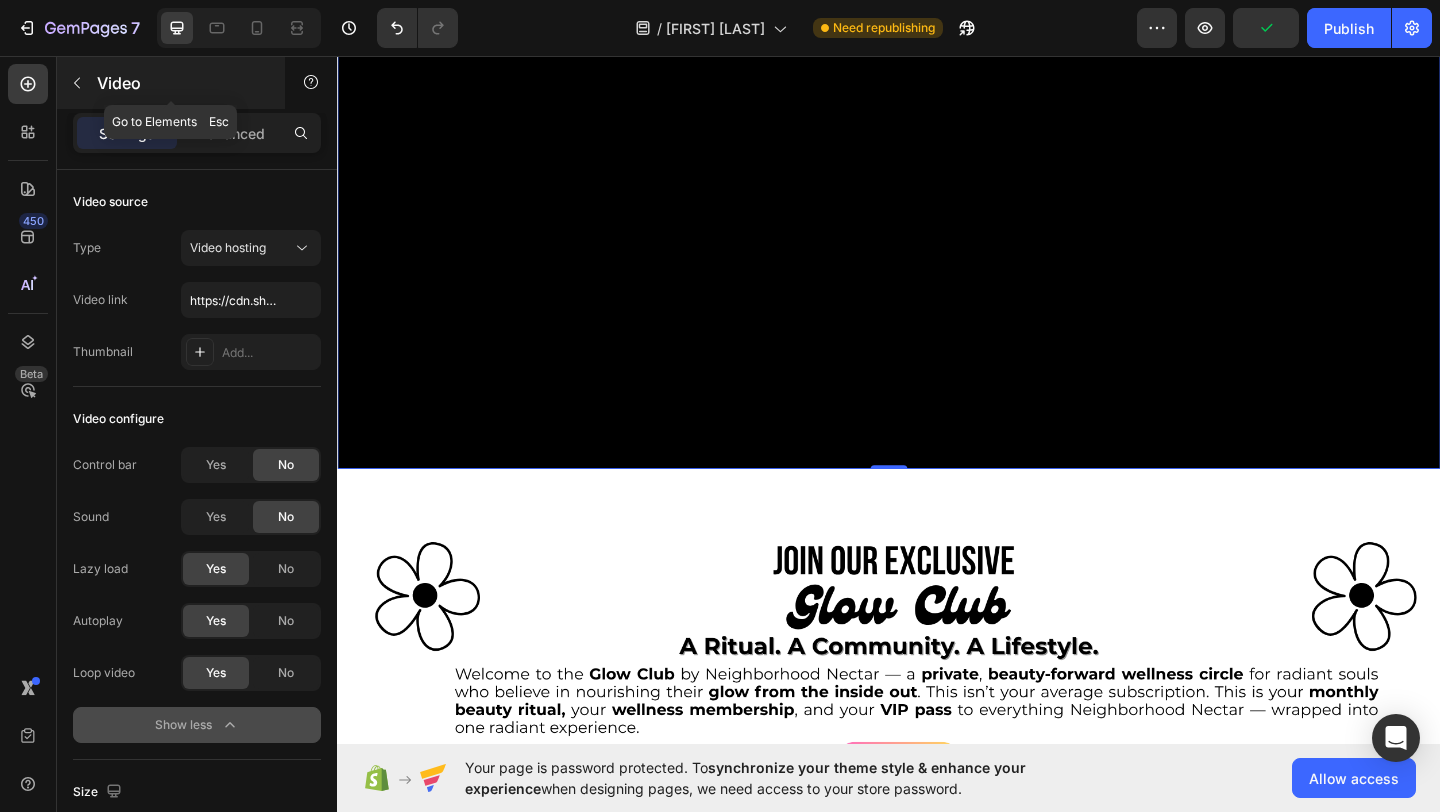 click 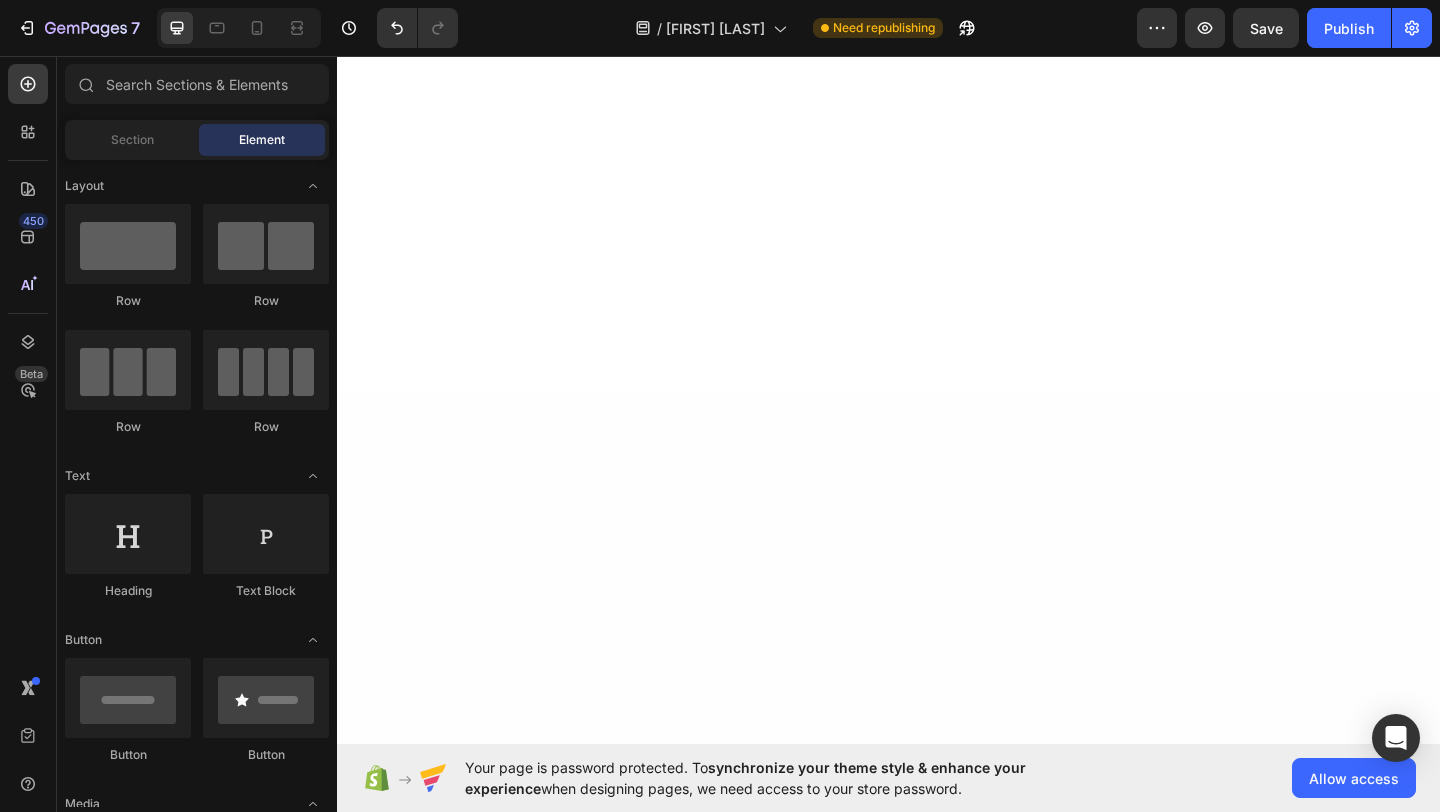scroll, scrollTop: 1065, scrollLeft: 0, axis: vertical 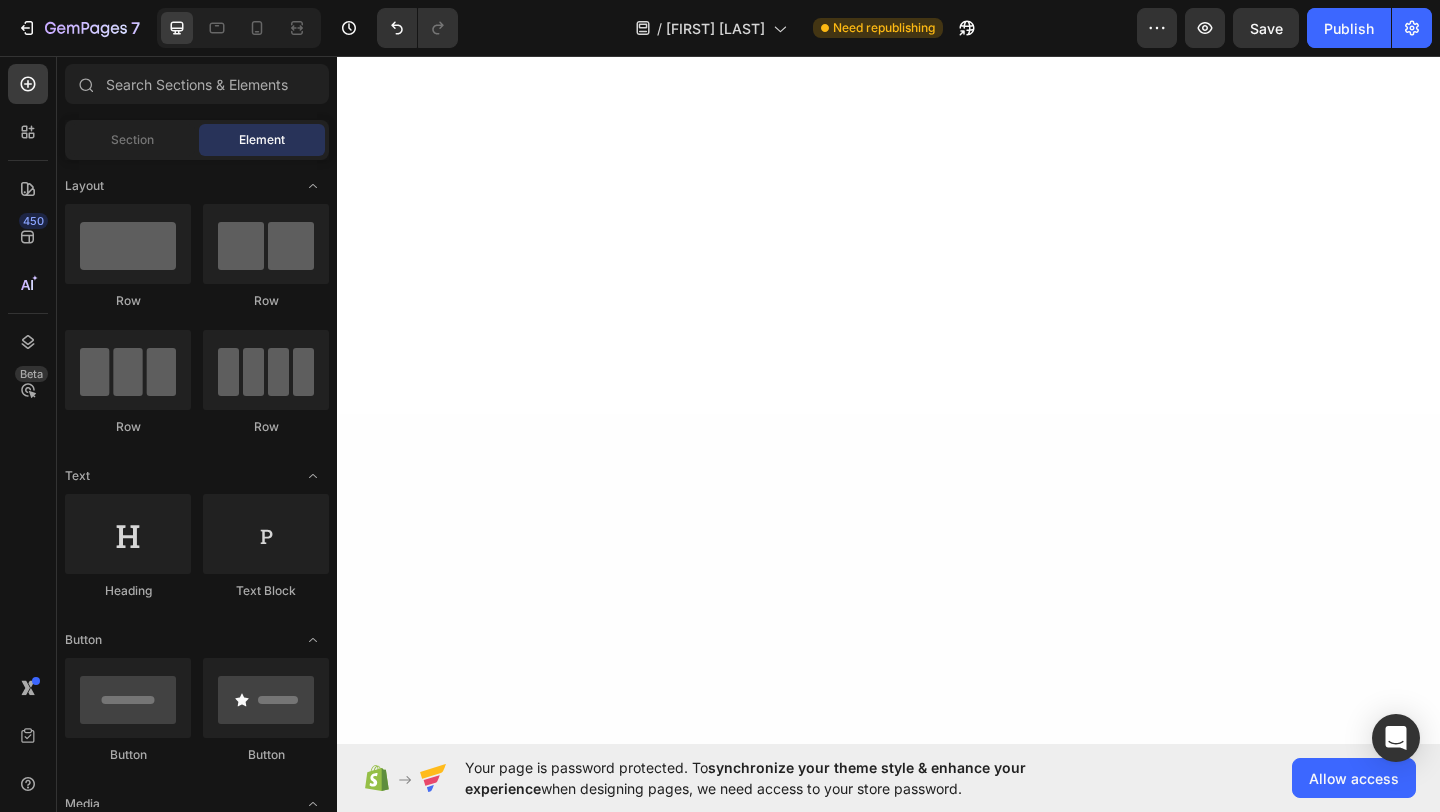 click on "Image Section 4" at bounding box center [937, -326] 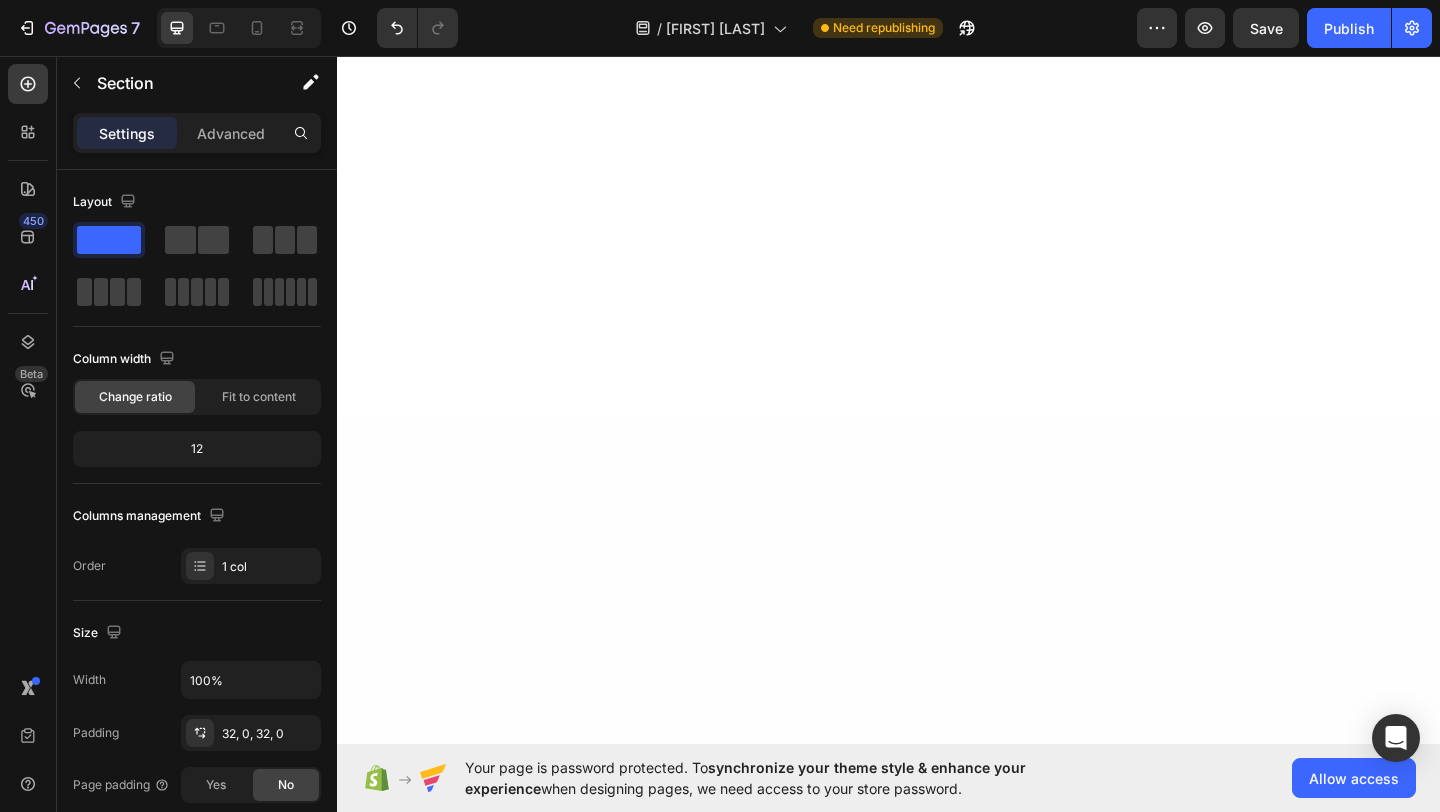 click at bounding box center (937, -390) 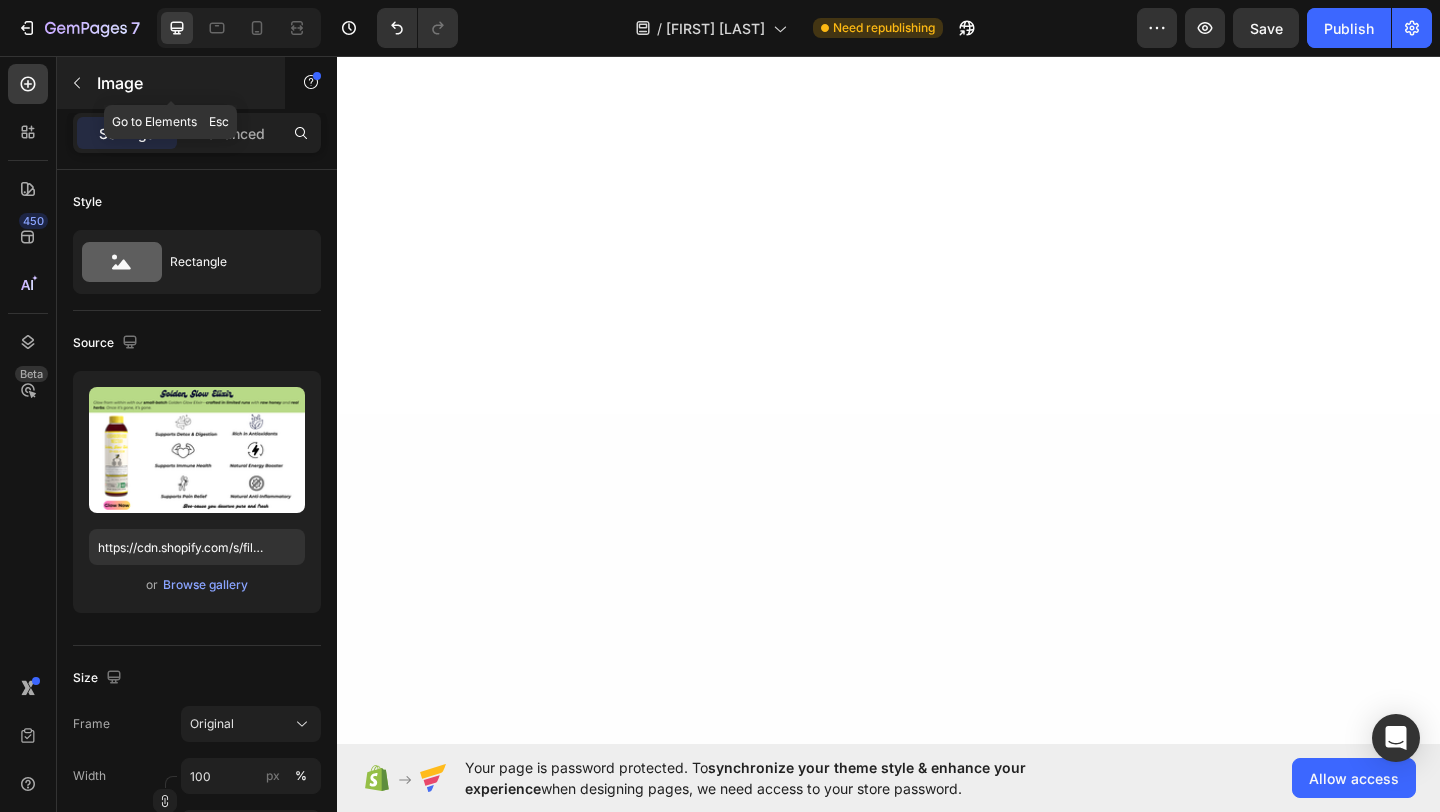 click at bounding box center (77, 83) 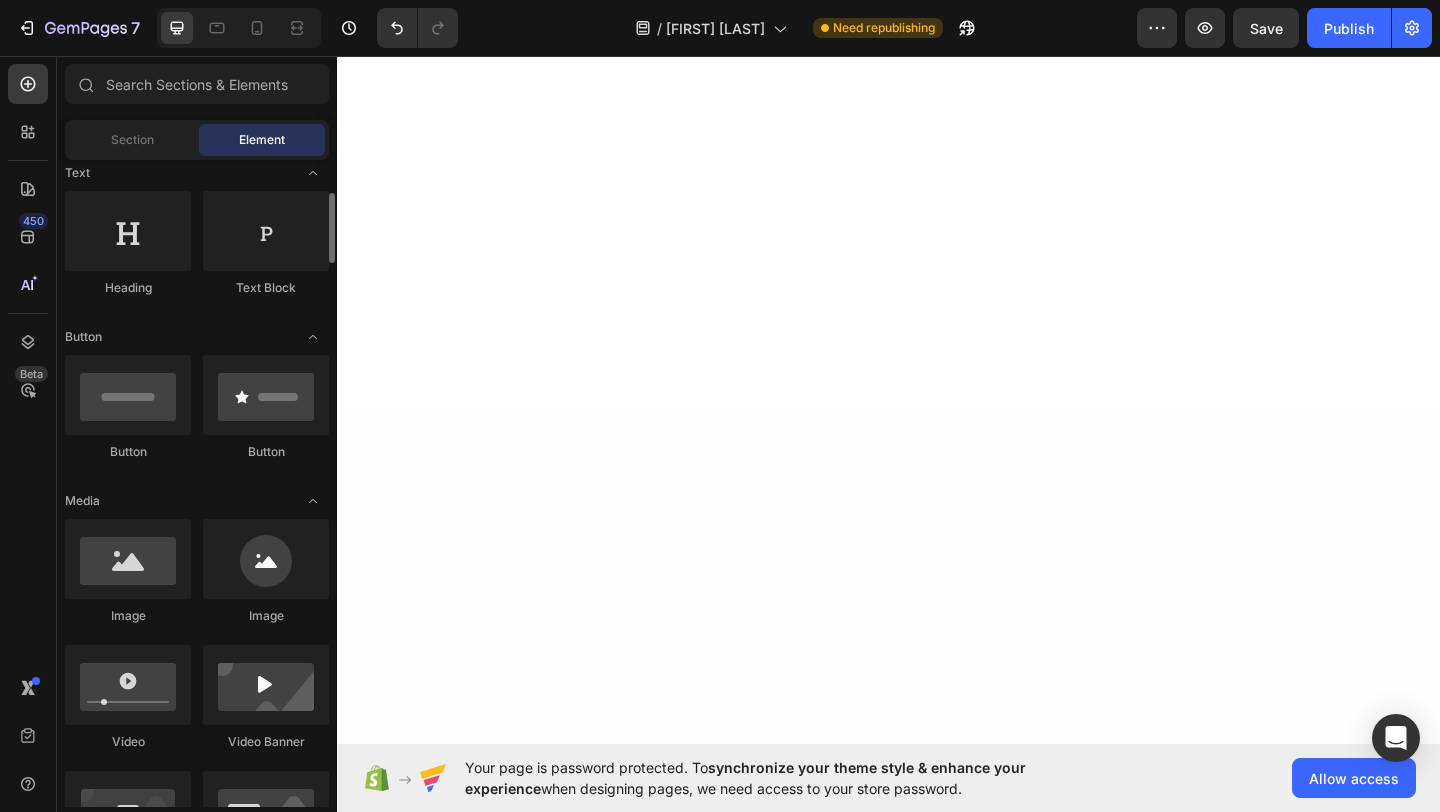 scroll, scrollTop: 384, scrollLeft: 0, axis: vertical 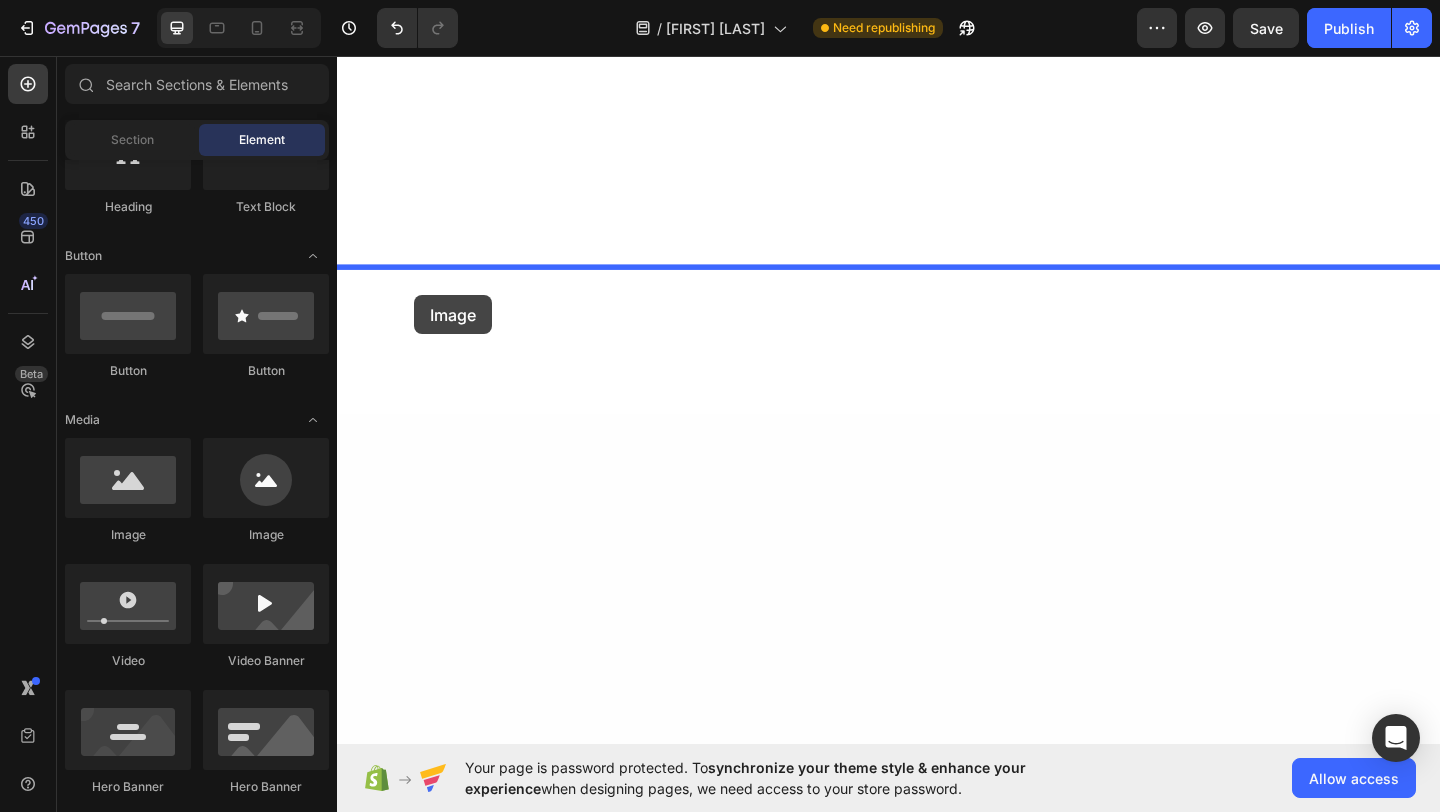 drag, startPoint x: 472, startPoint y: 576, endPoint x: 421, endPoint y: 315, distance: 265.9361 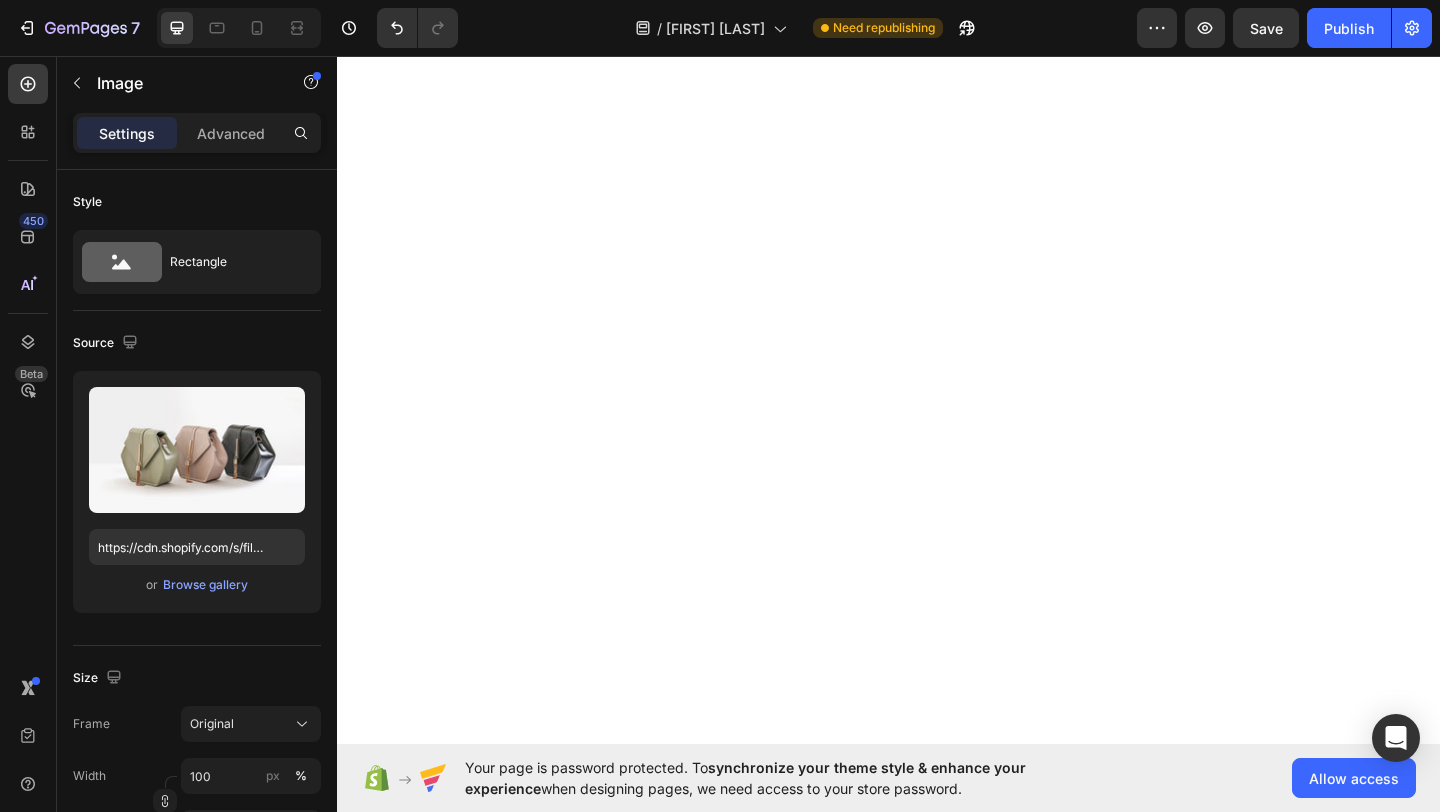 scroll, scrollTop: 1253, scrollLeft: 0, axis: vertical 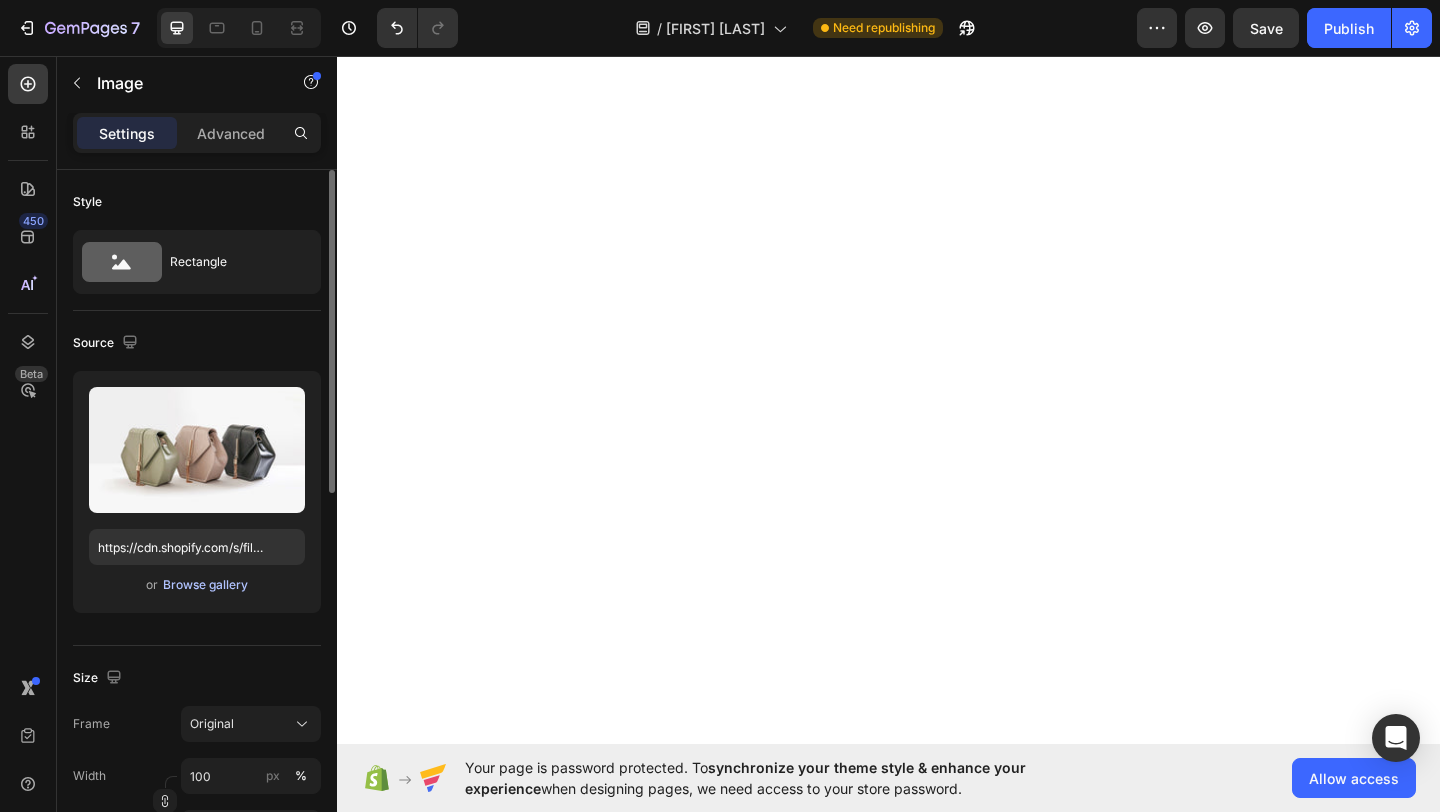 click on "Browse gallery" at bounding box center [205, 585] 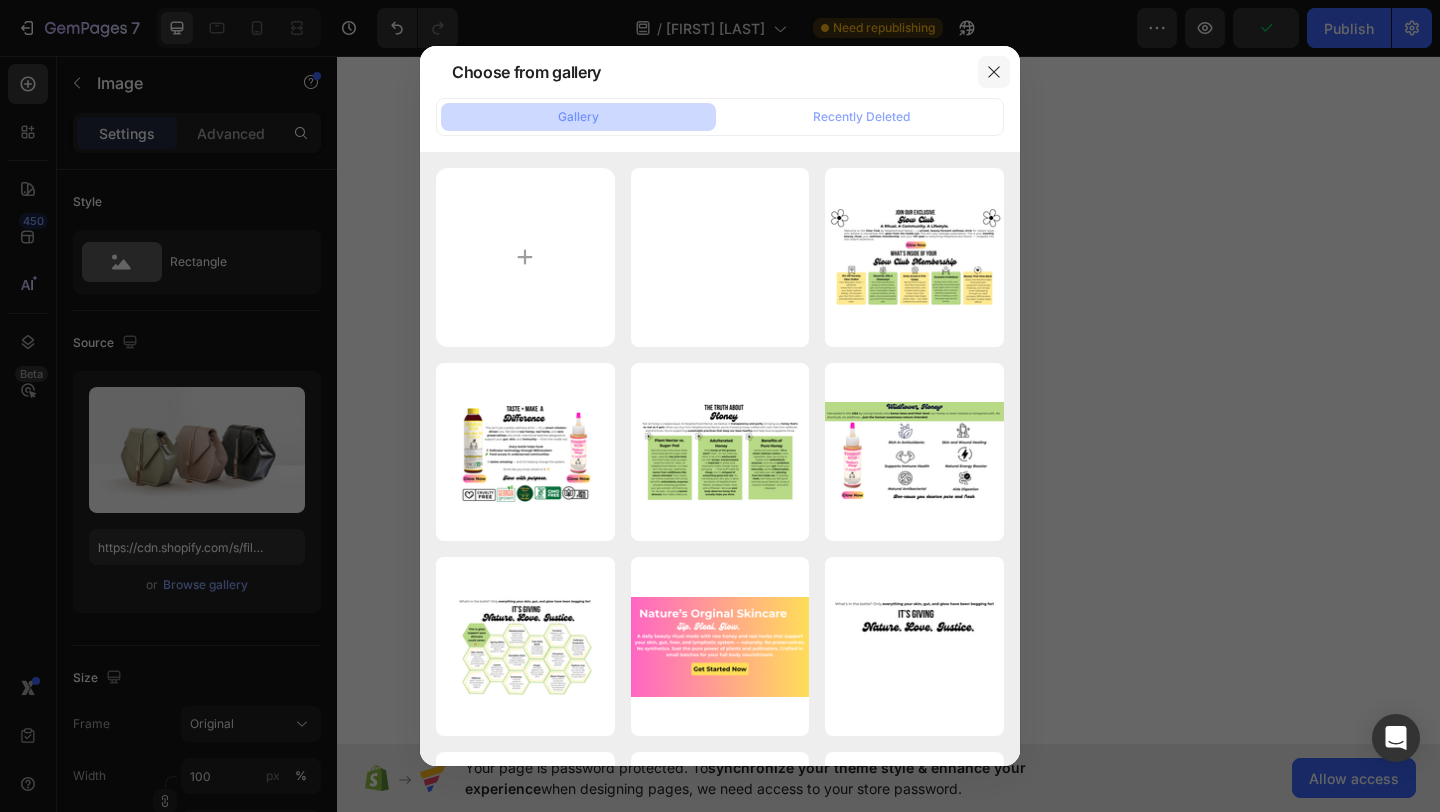 click 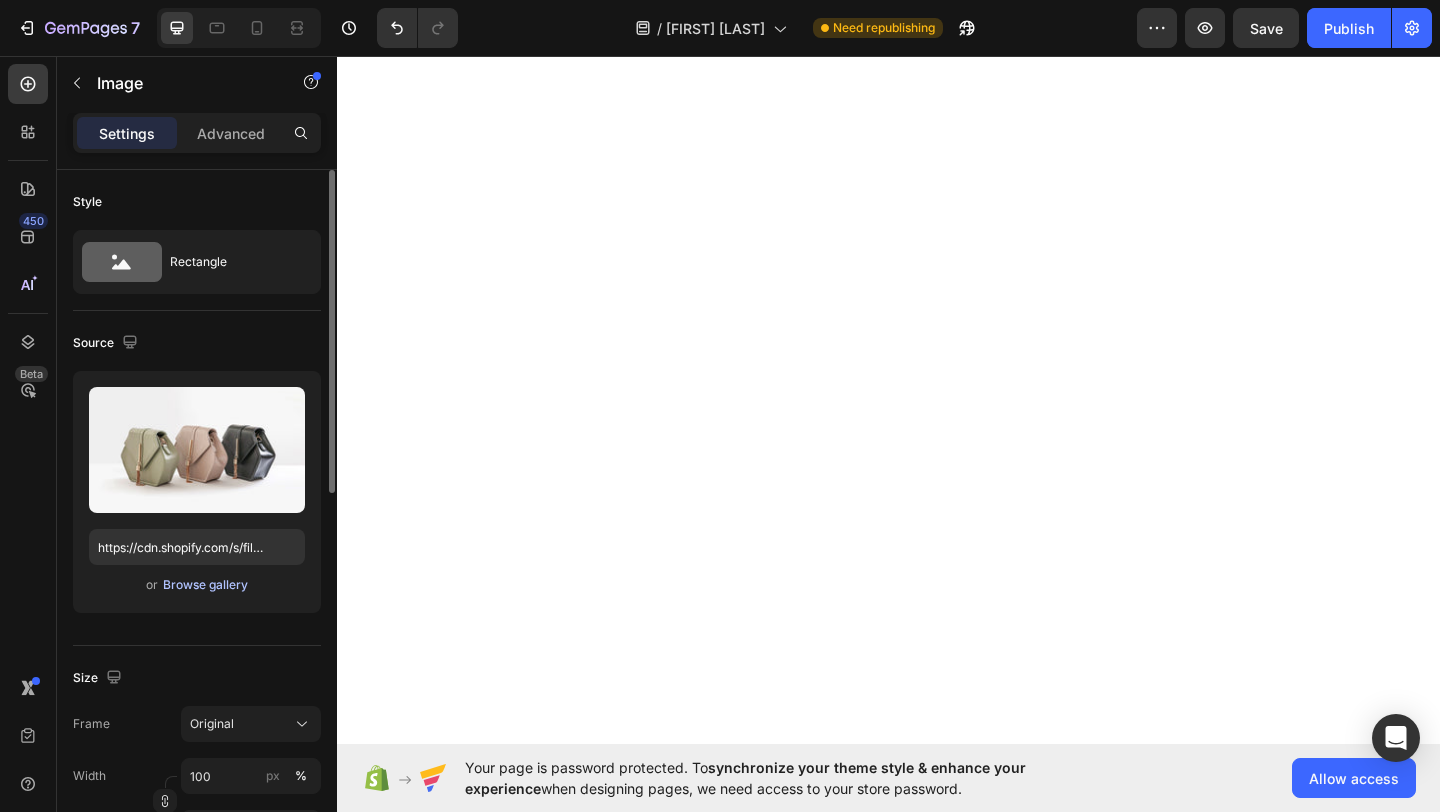 click on "Browse gallery" at bounding box center [205, 585] 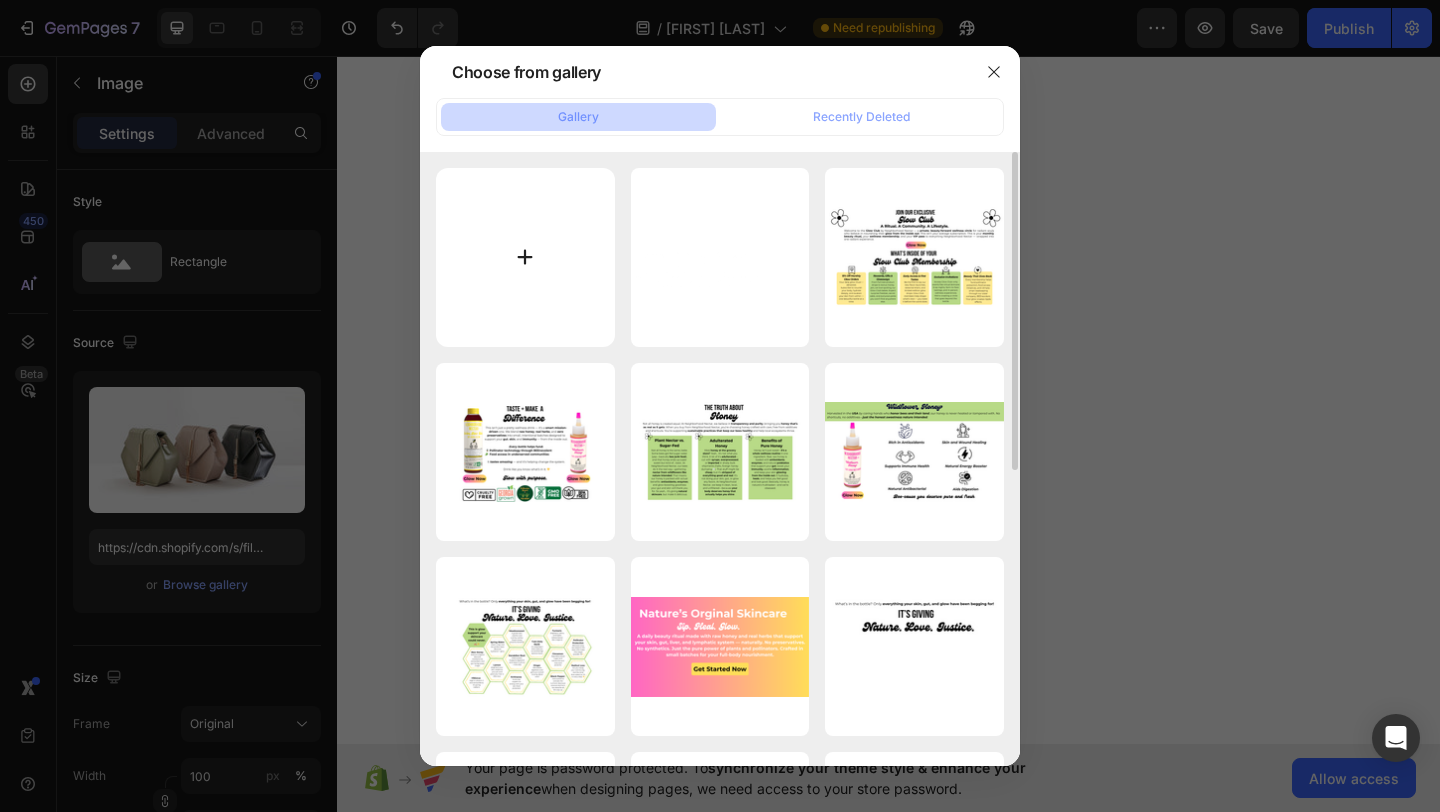 click at bounding box center (525, 257) 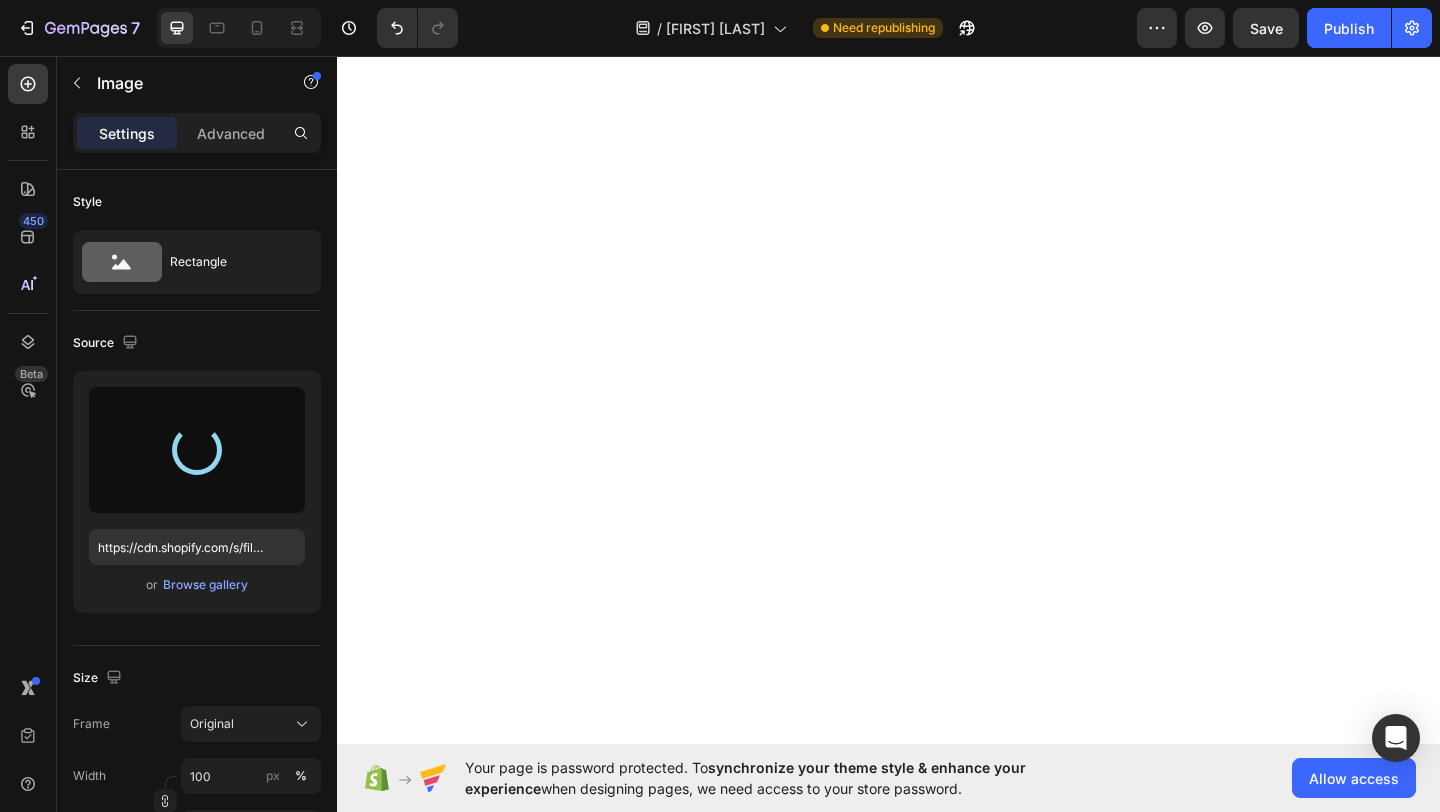 type on "https://cdn.shopify.com/s/files/1/0946/4329/0415/files/gempages_[NUMBER]-[STRING].gif" 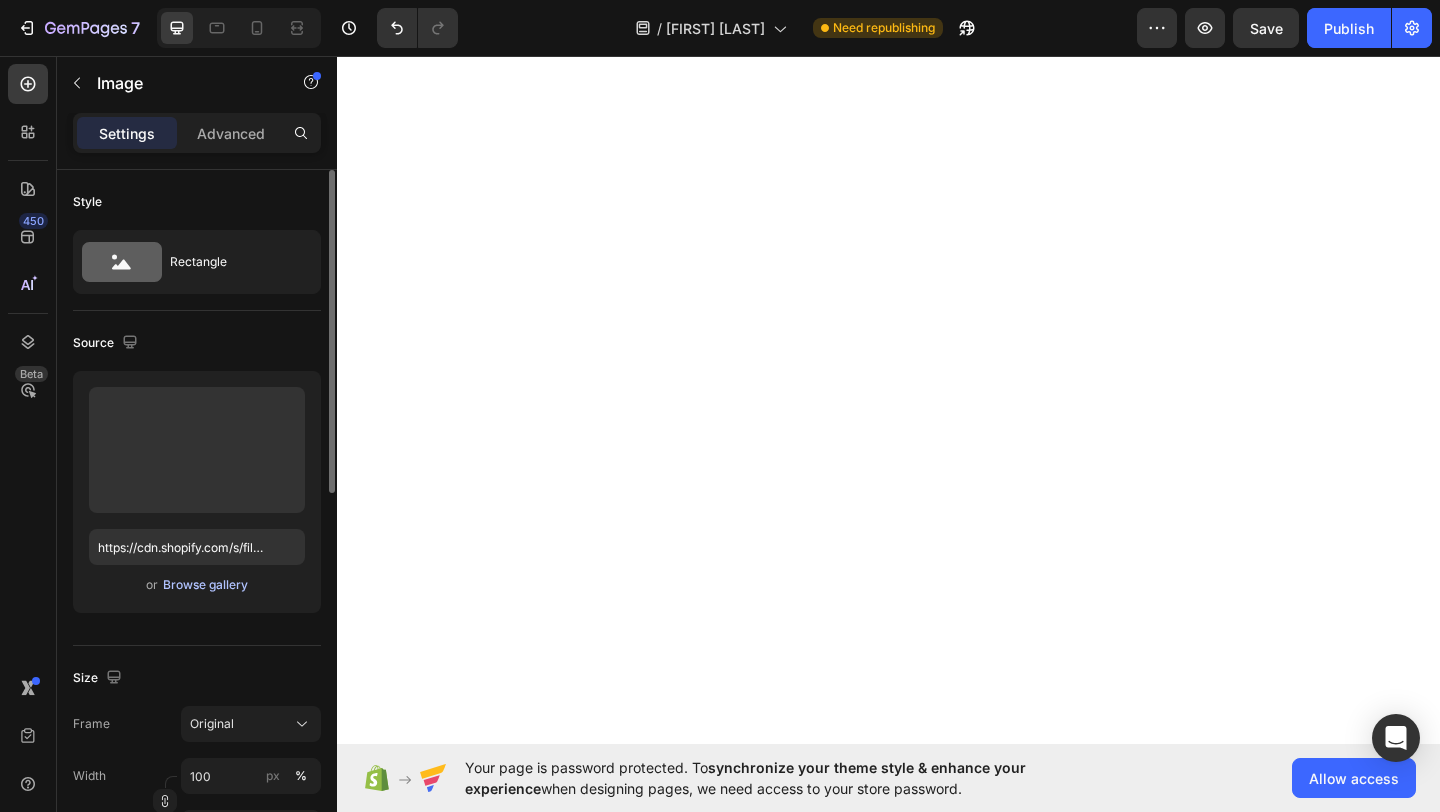 click on "Browse gallery" at bounding box center [205, 585] 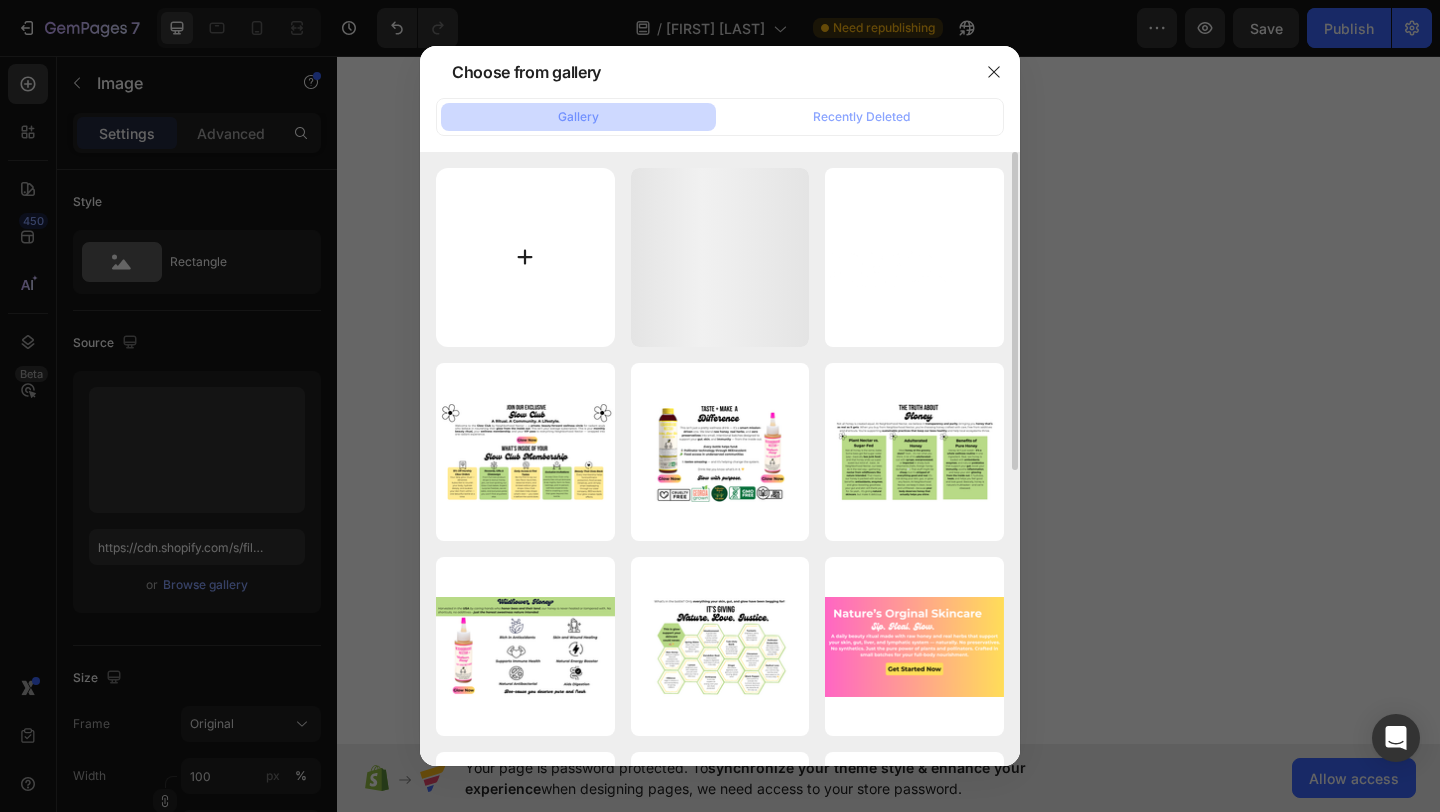 click at bounding box center [525, 257] 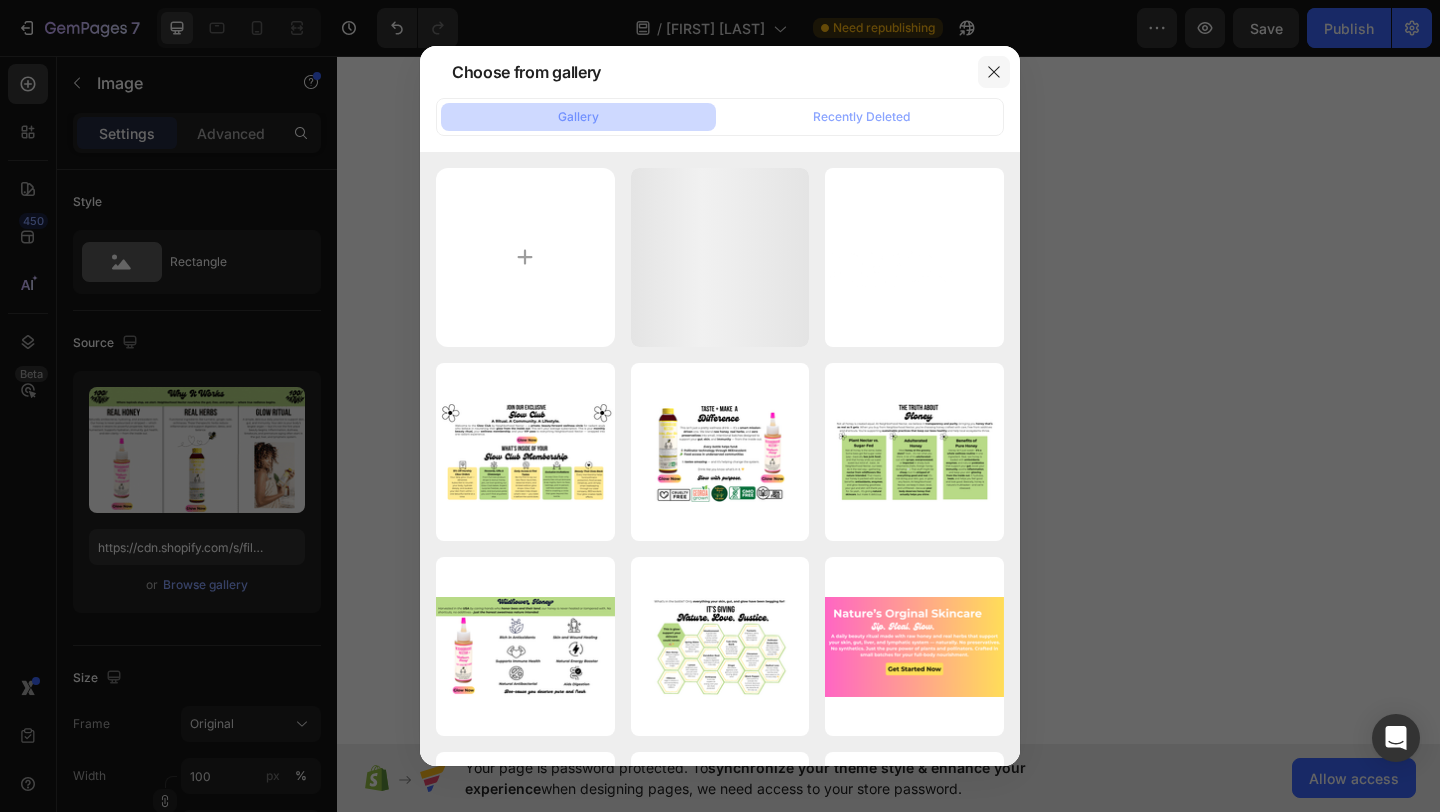 click 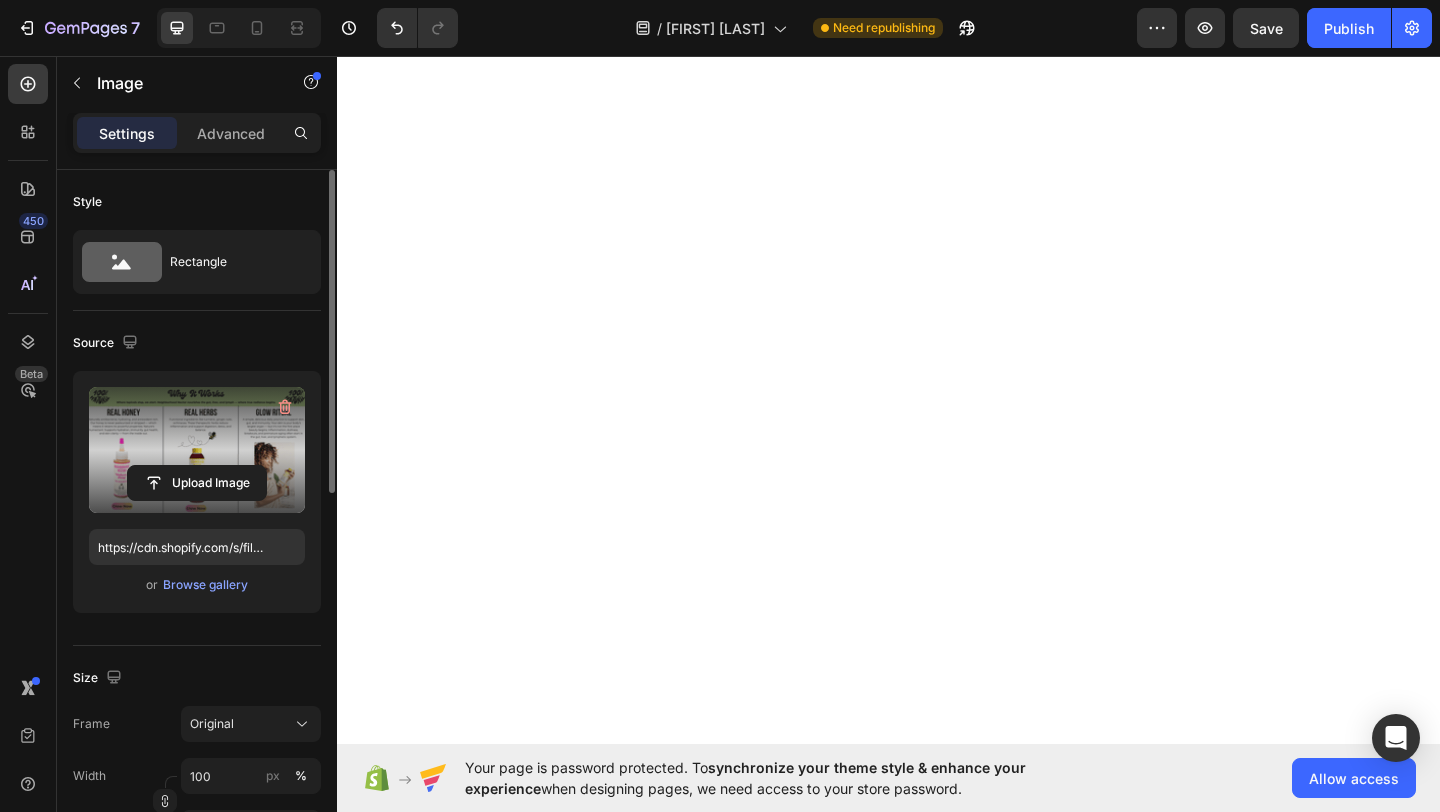 click at bounding box center (197, 450) 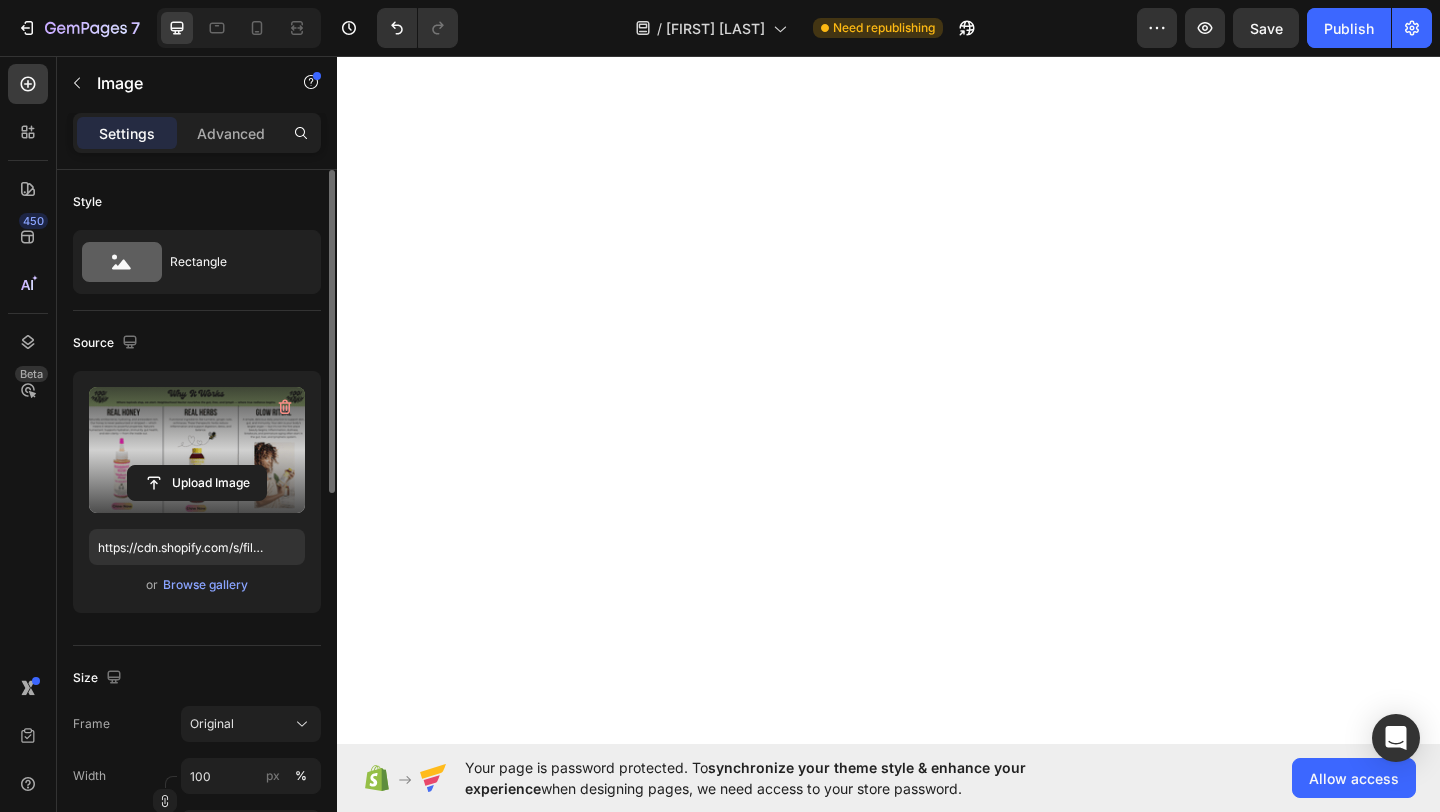 click 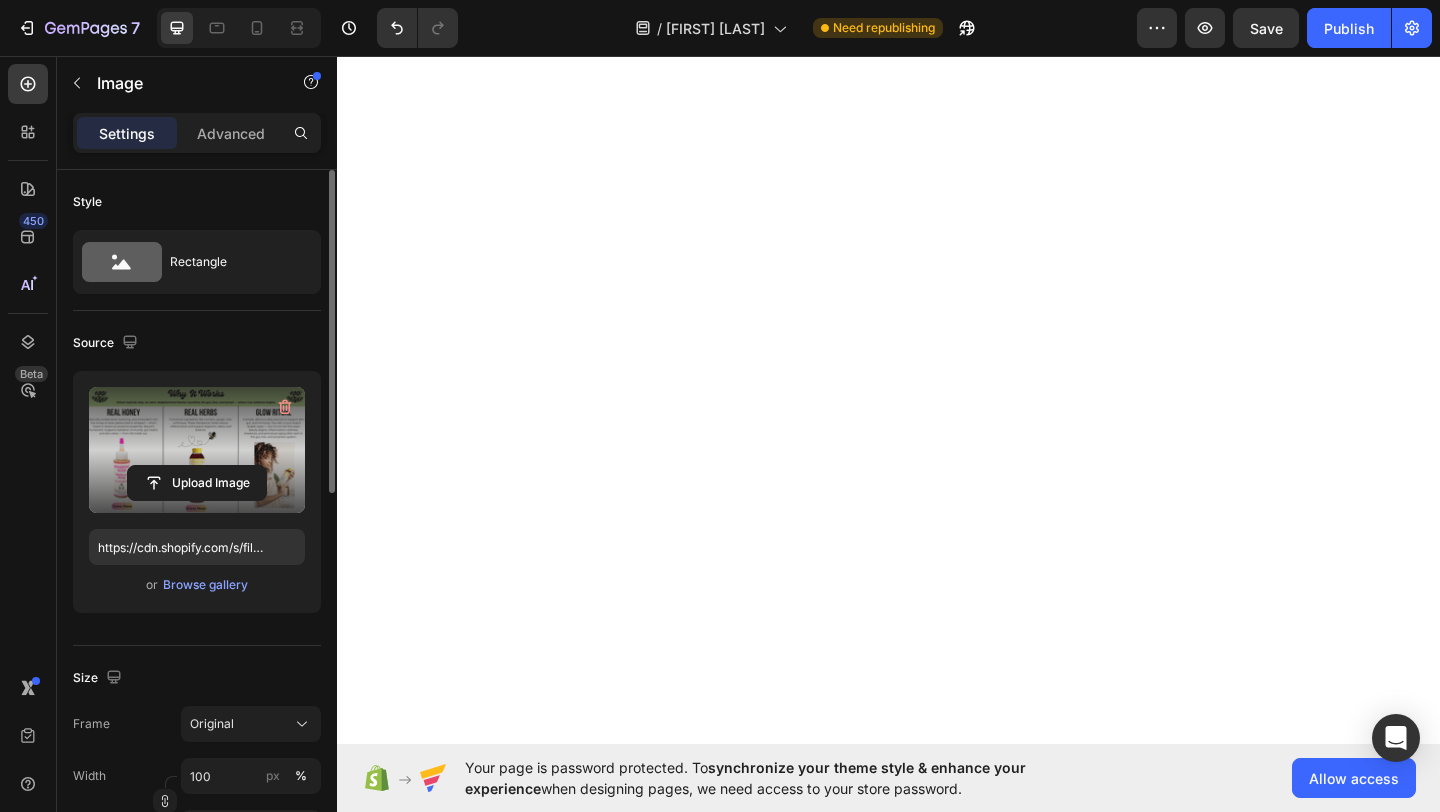 drag, startPoint x: 180, startPoint y: 433, endPoint x: 195, endPoint y: 431, distance: 15.132746 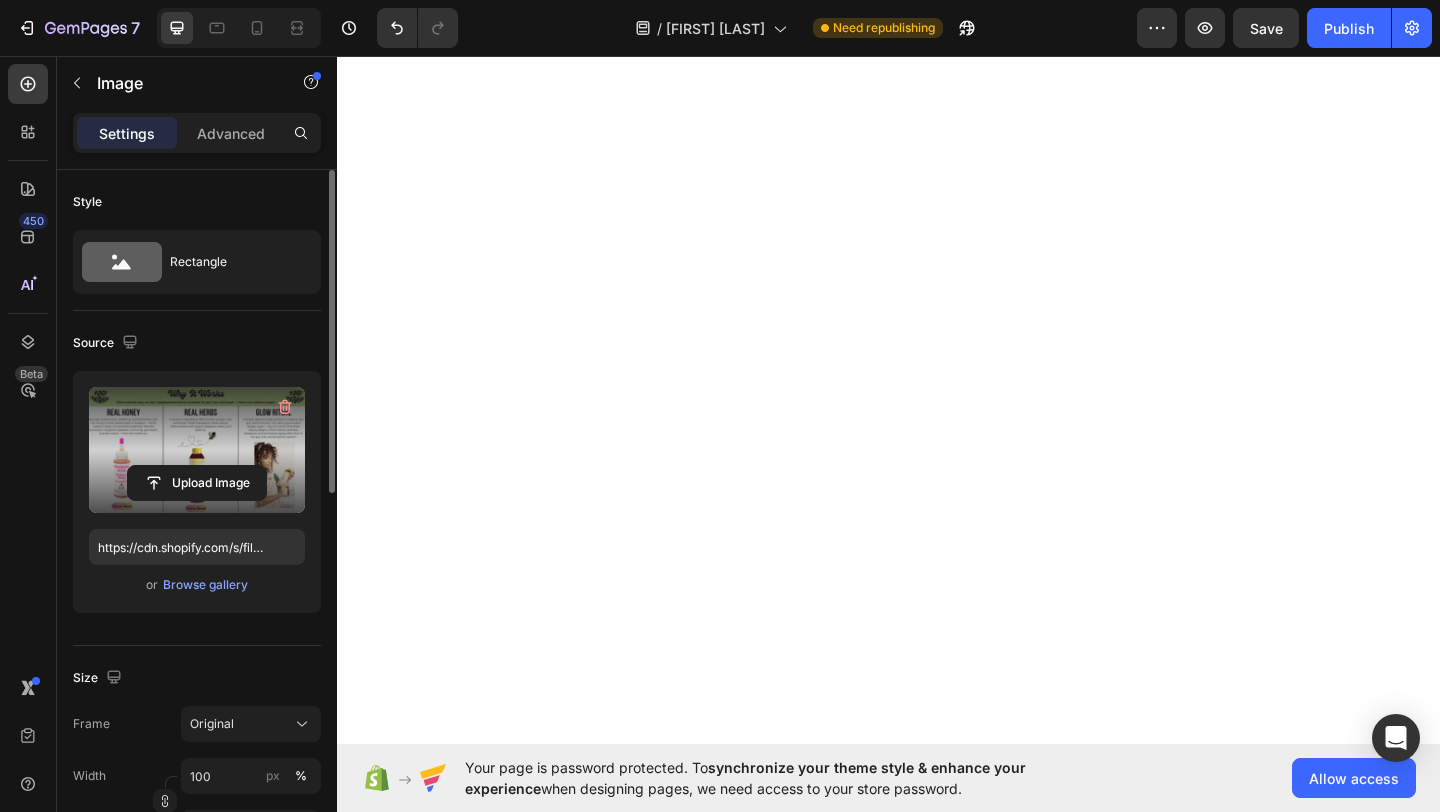 click at bounding box center (197, 450) 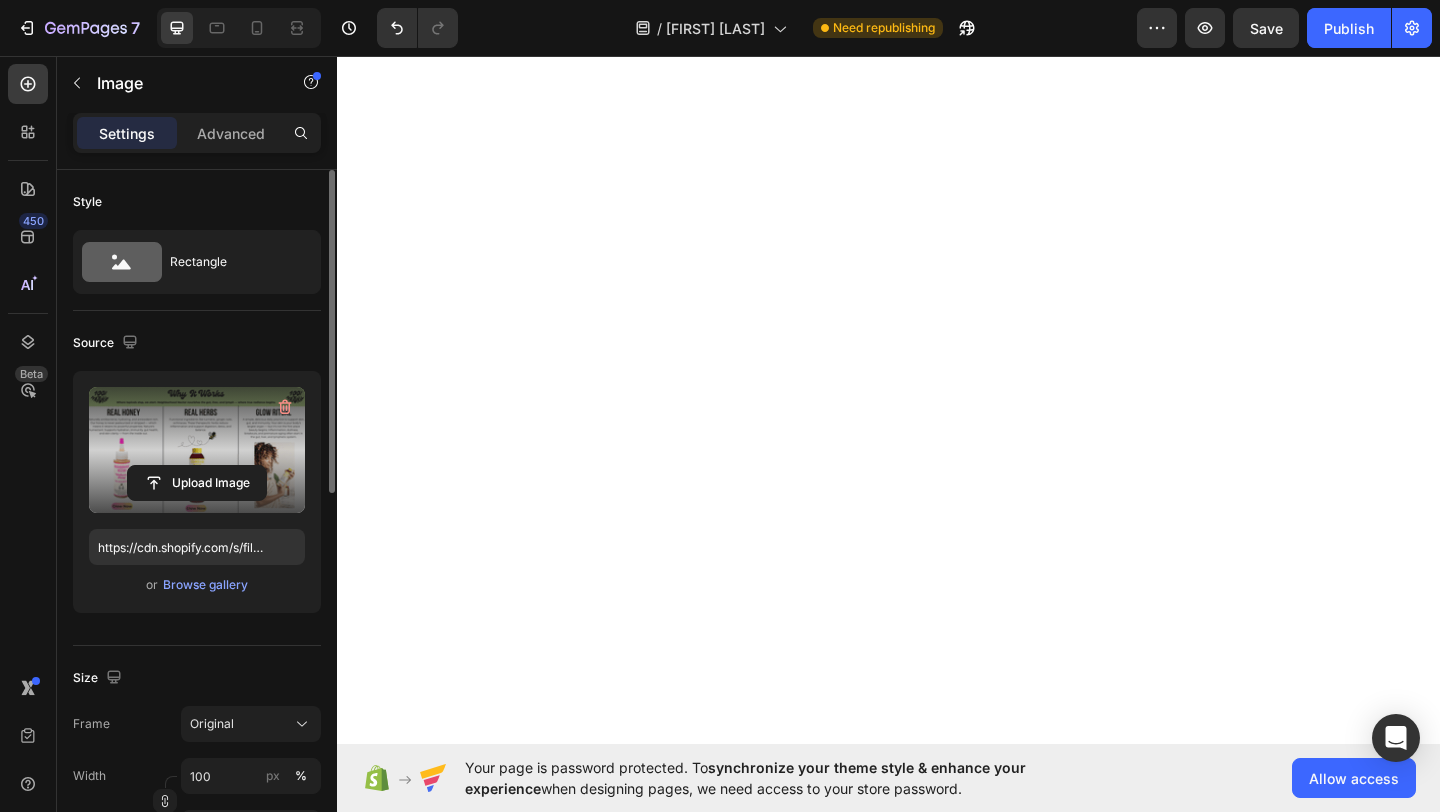 click 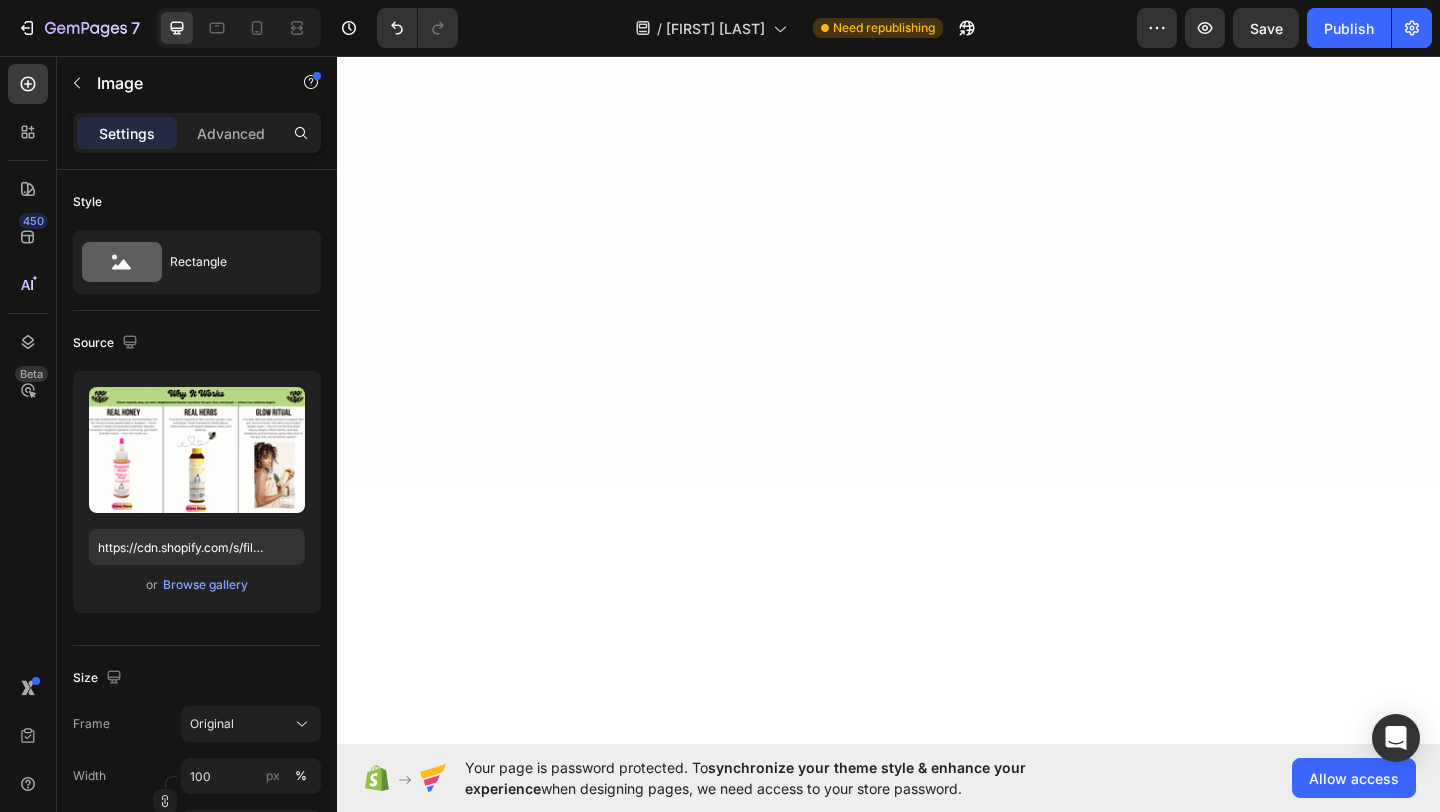 scroll, scrollTop: 2600, scrollLeft: 0, axis: vertical 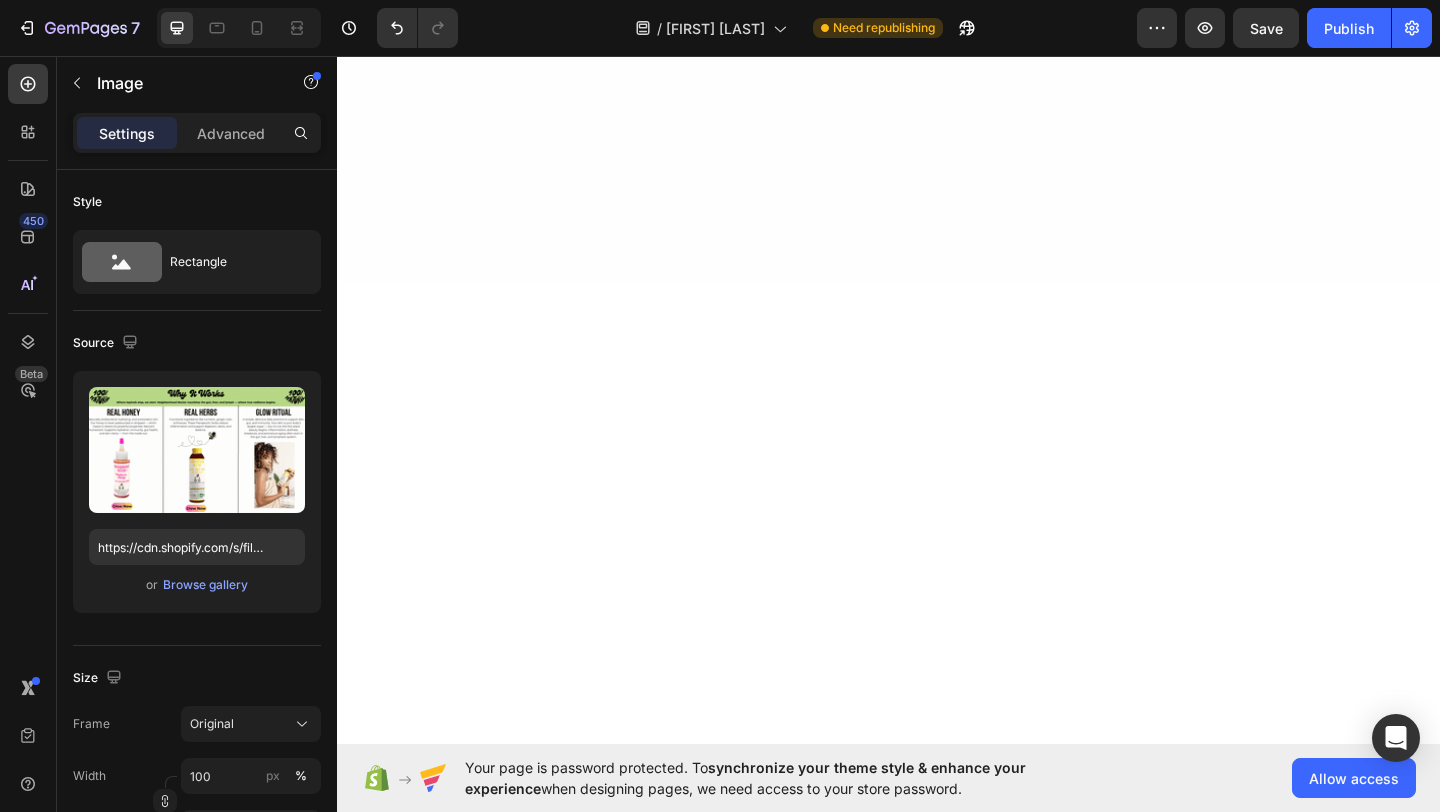 click at bounding box center [937, -1204] 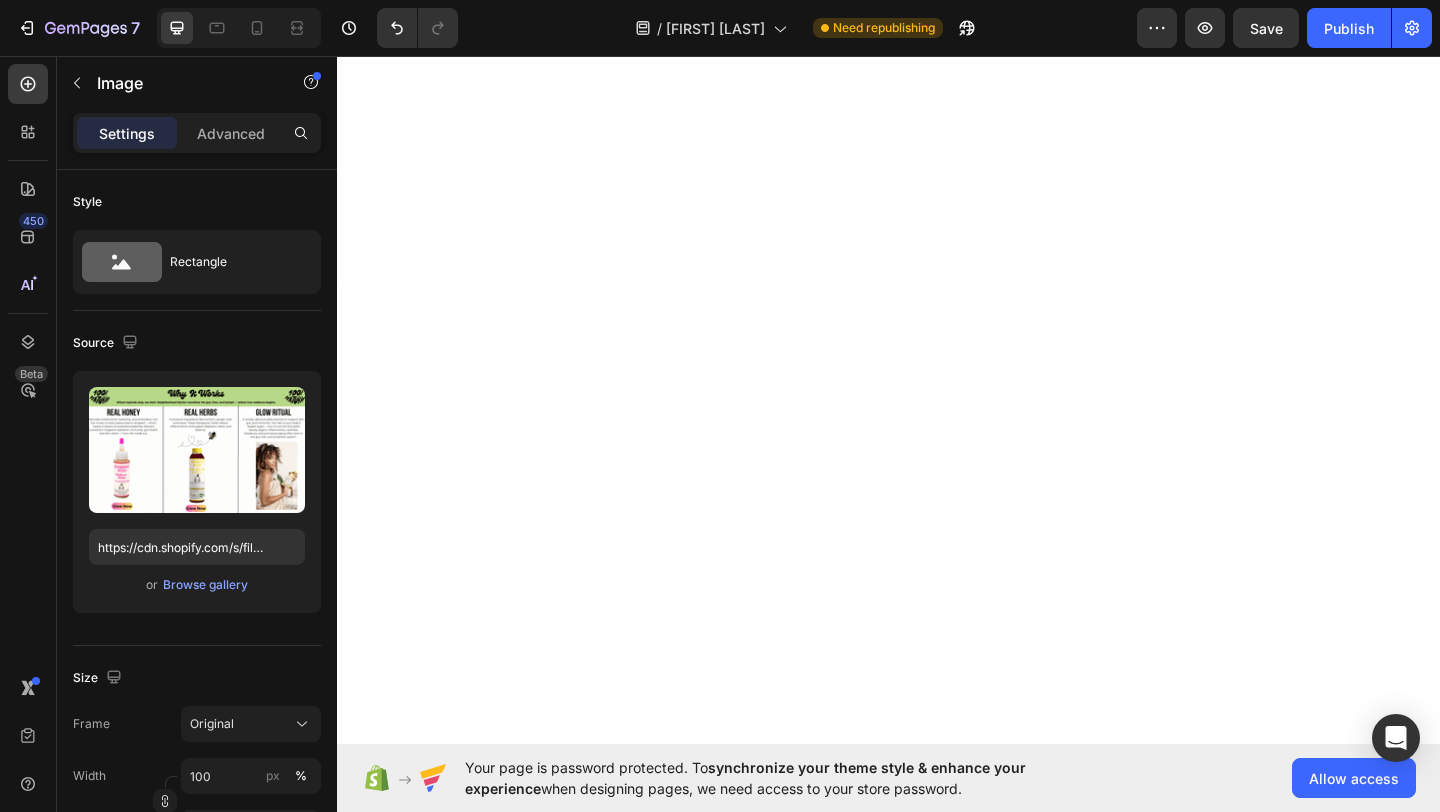 click 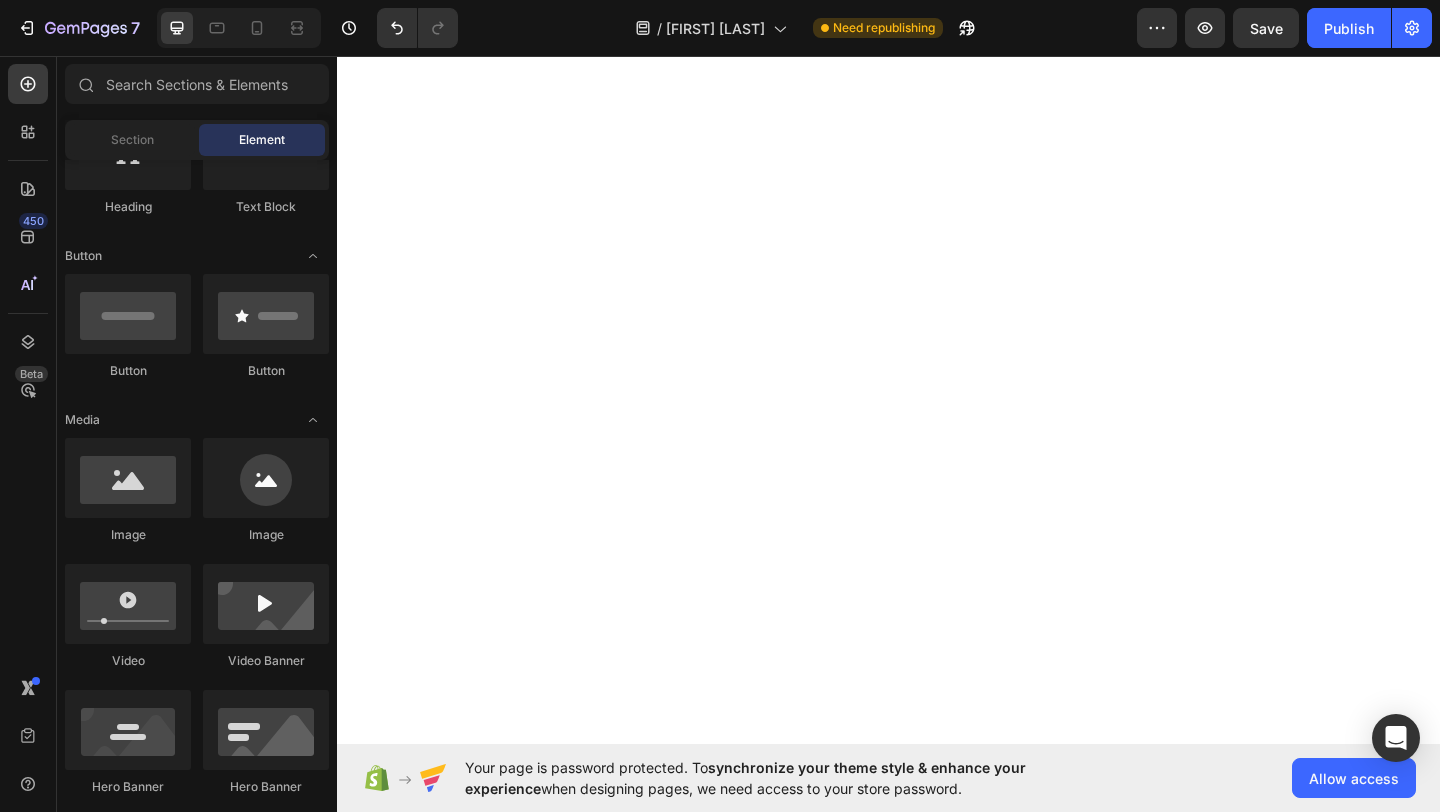 scroll, scrollTop: 2171, scrollLeft: 0, axis: vertical 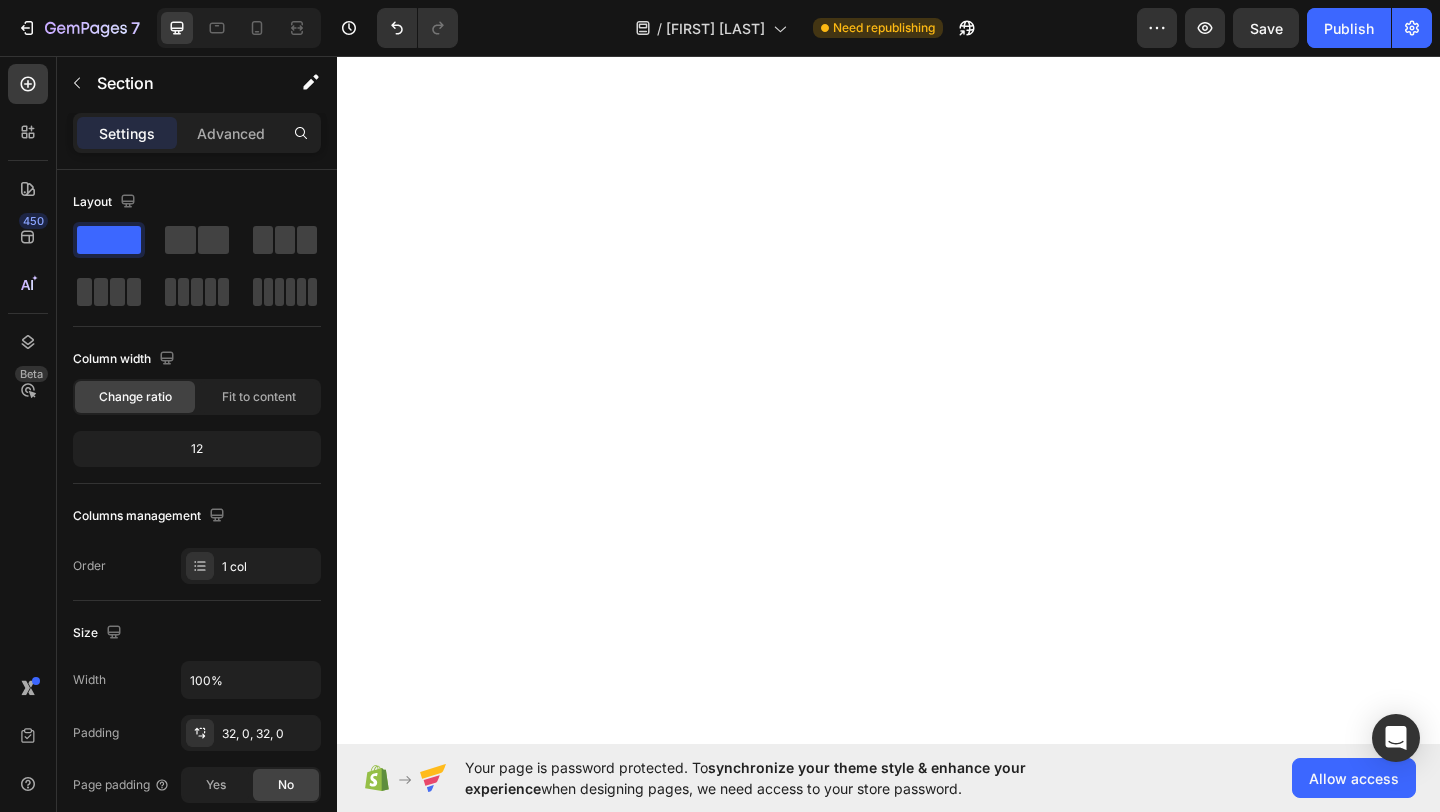 click 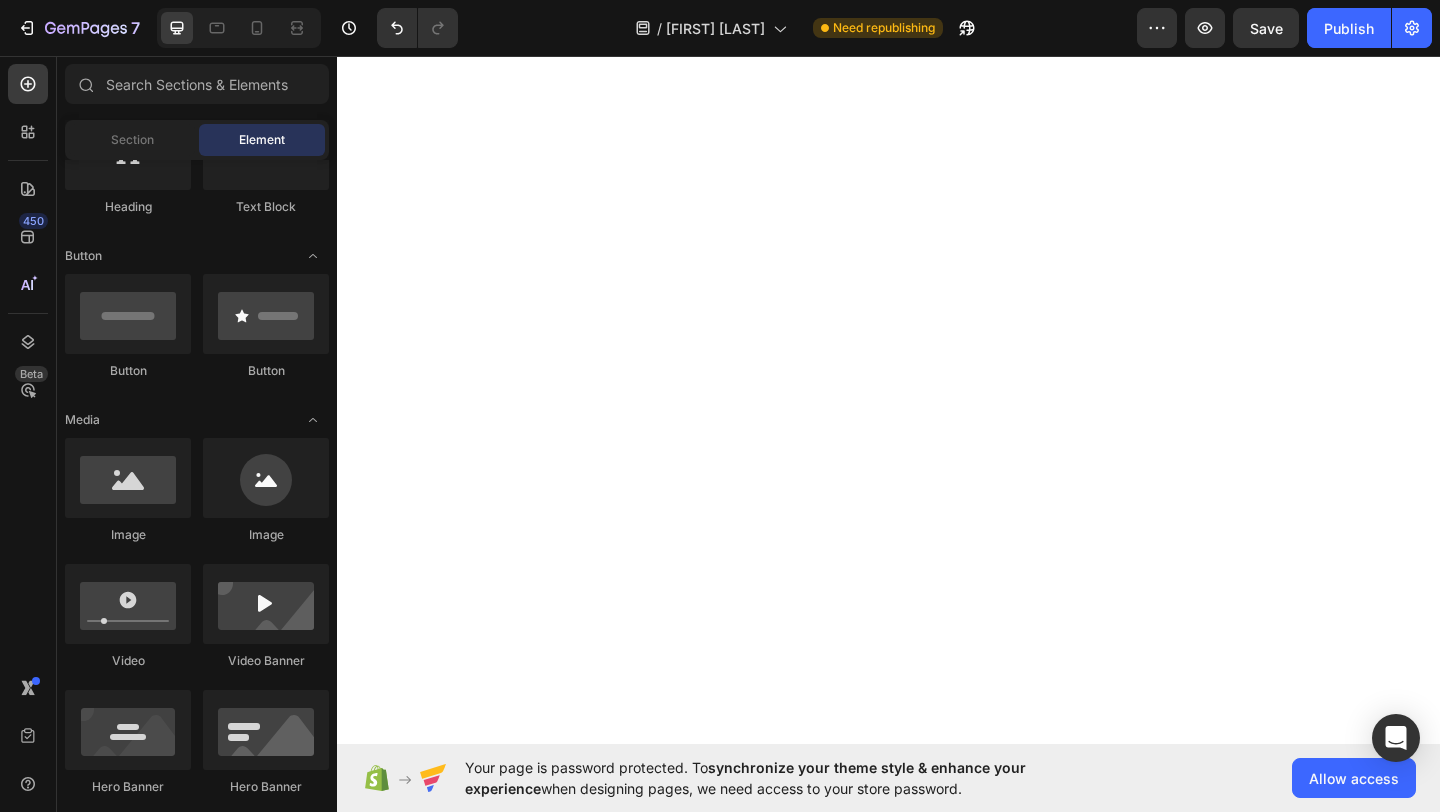 scroll, scrollTop: 2271, scrollLeft: 0, axis: vertical 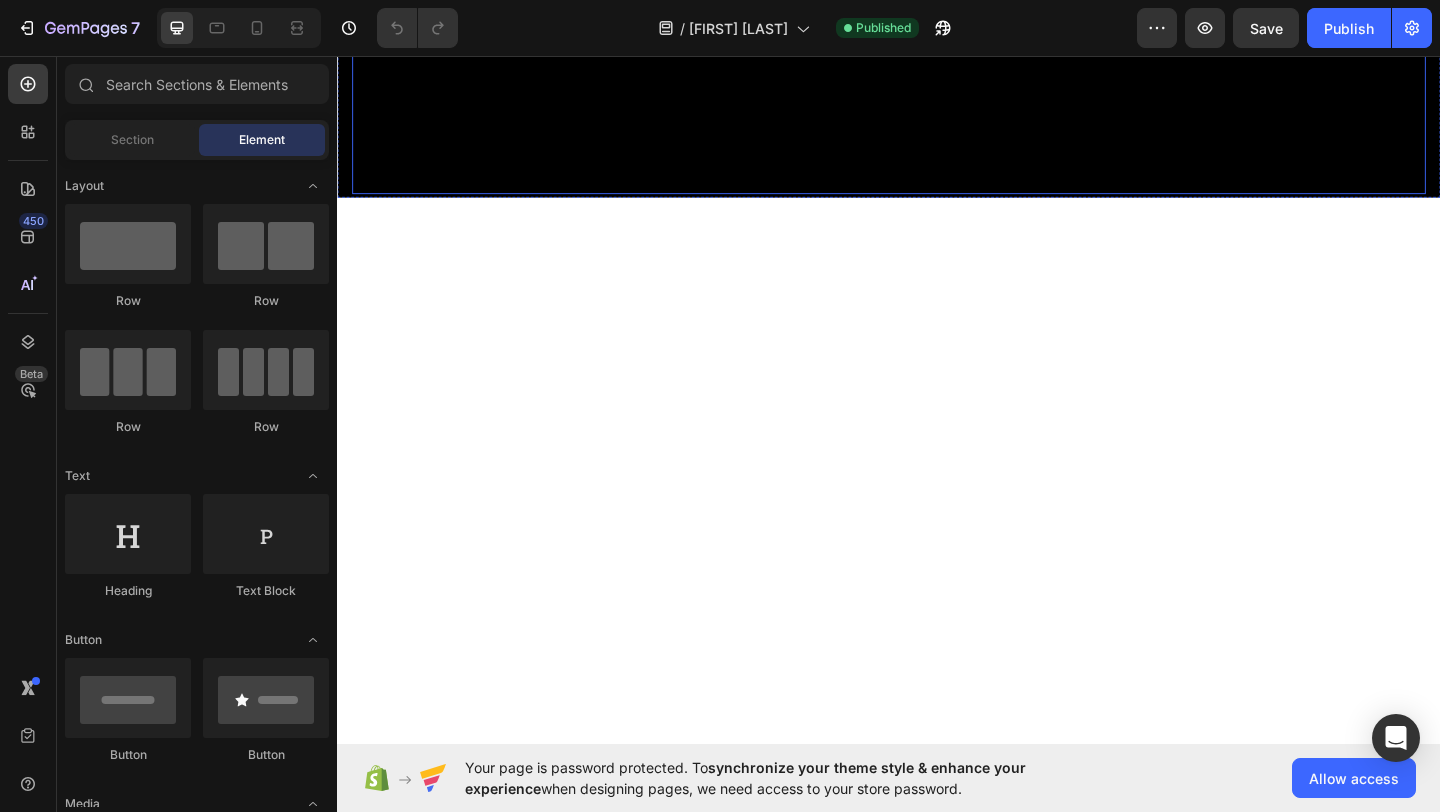 click at bounding box center (937, -282) 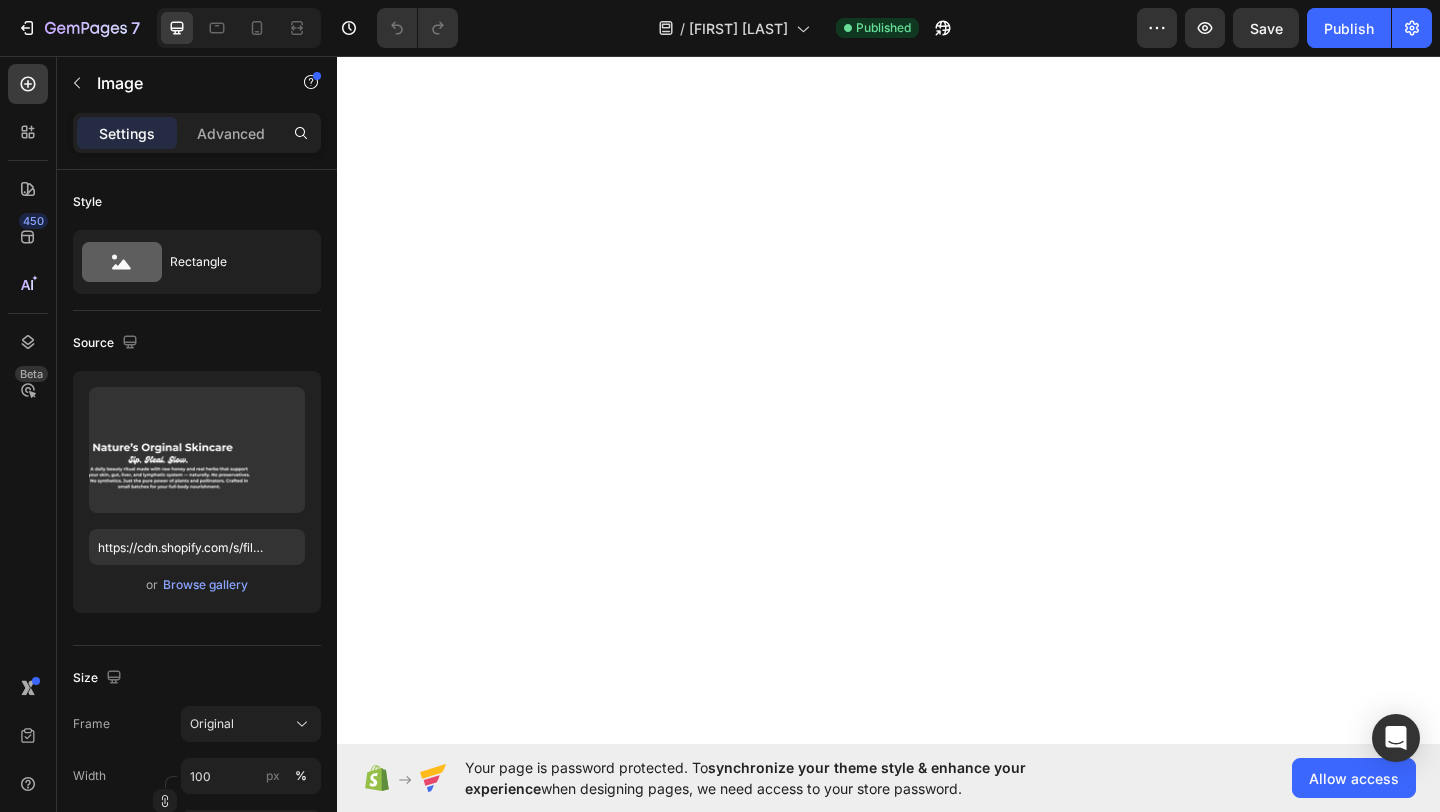 scroll, scrollTop: 796, scrollLeft: 0, axis: vertical 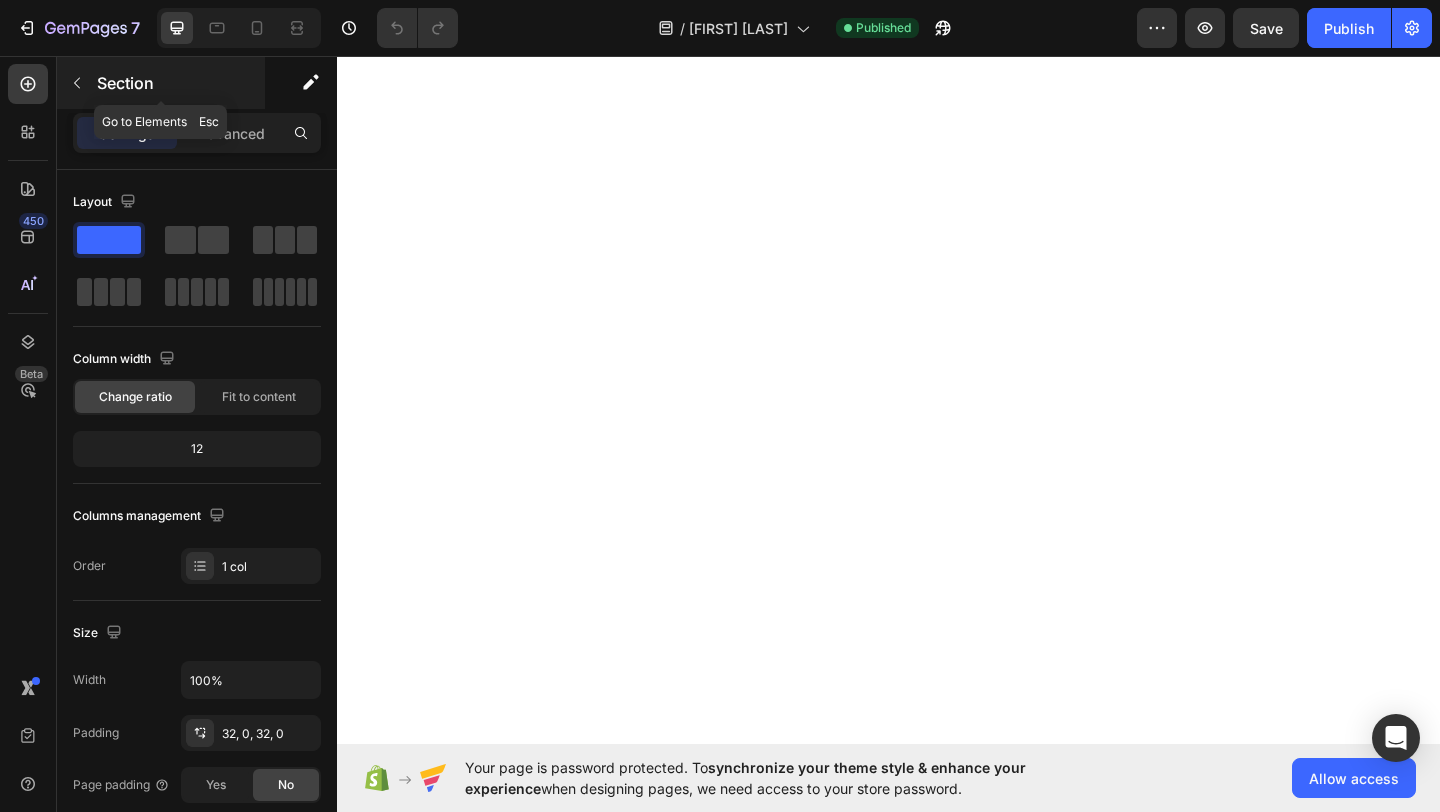 click 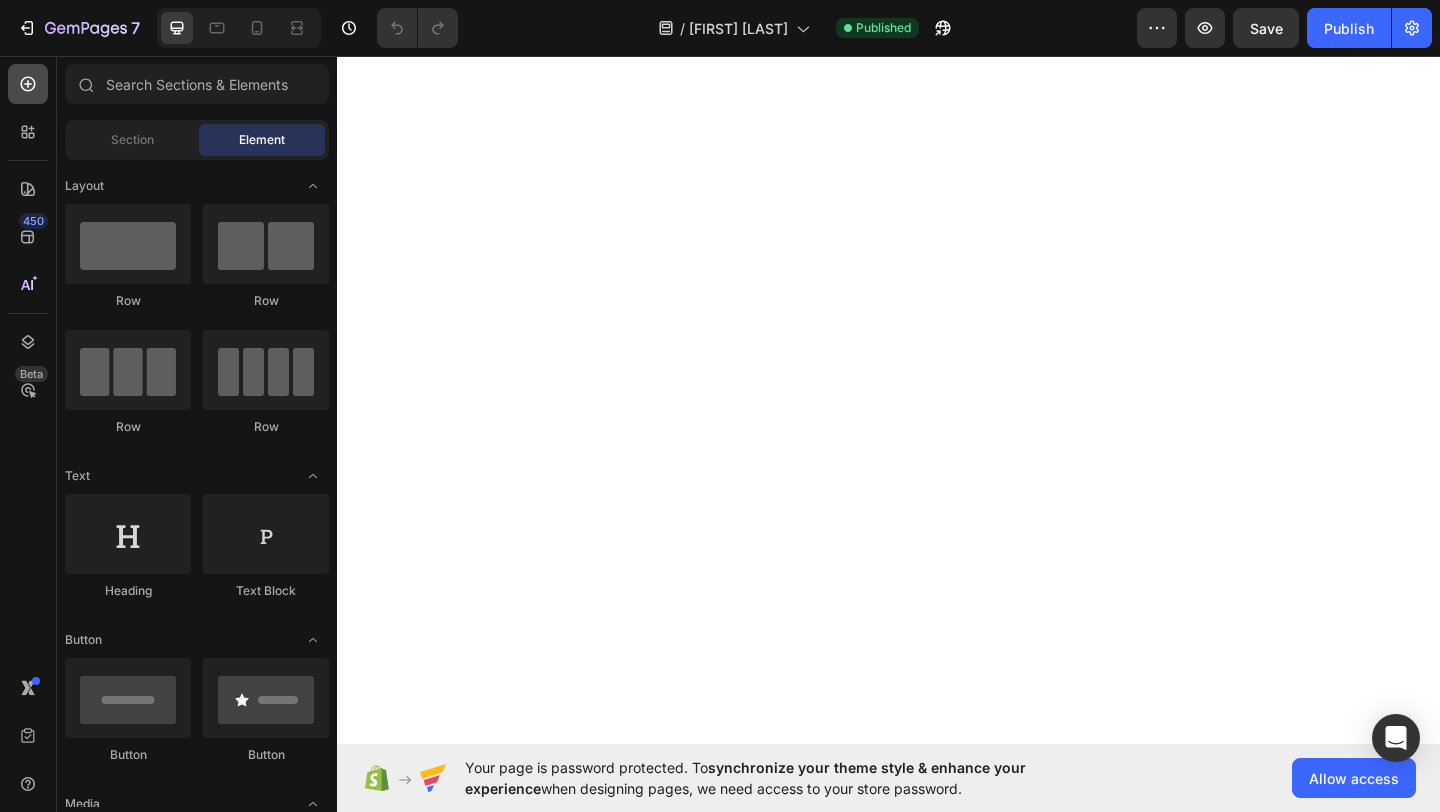 click 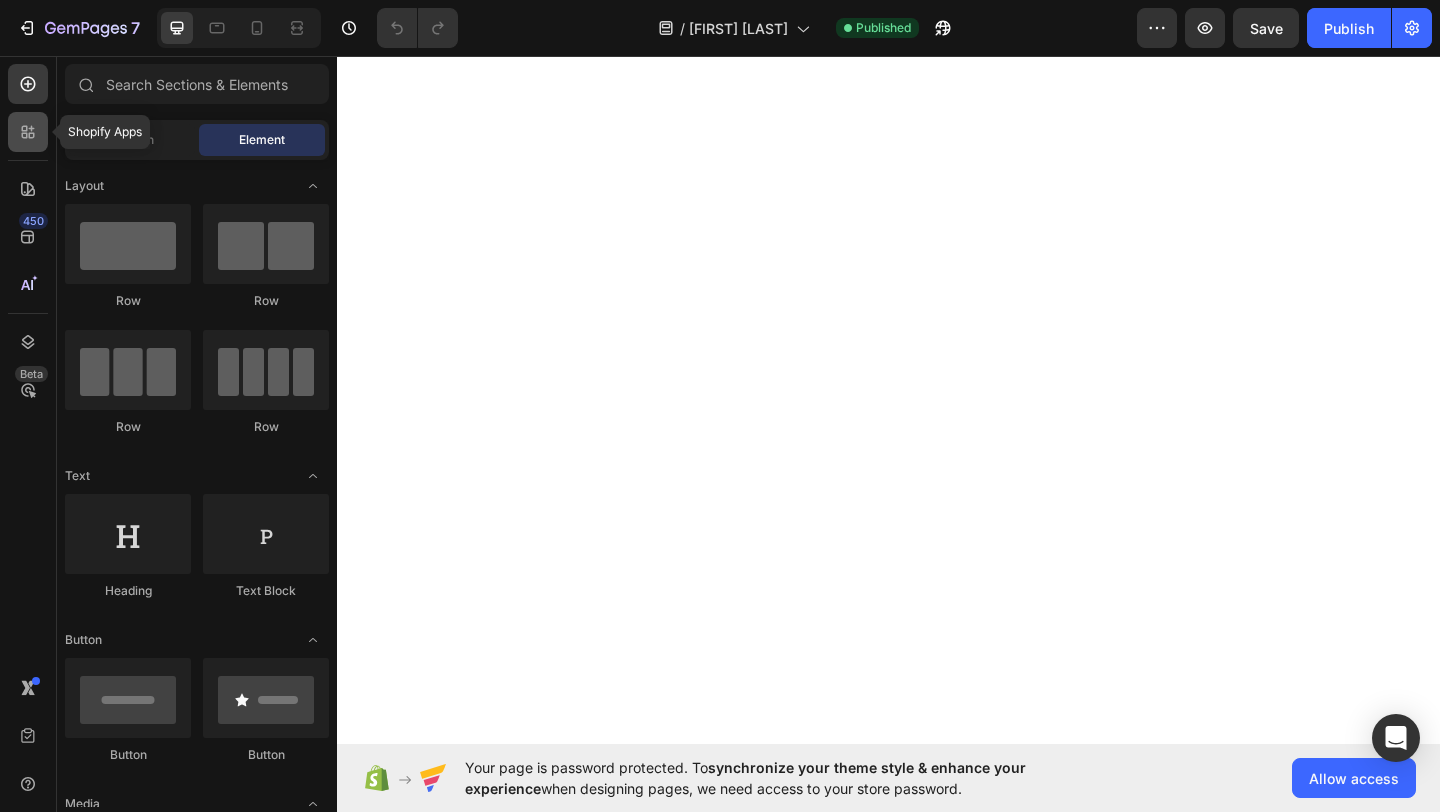 click 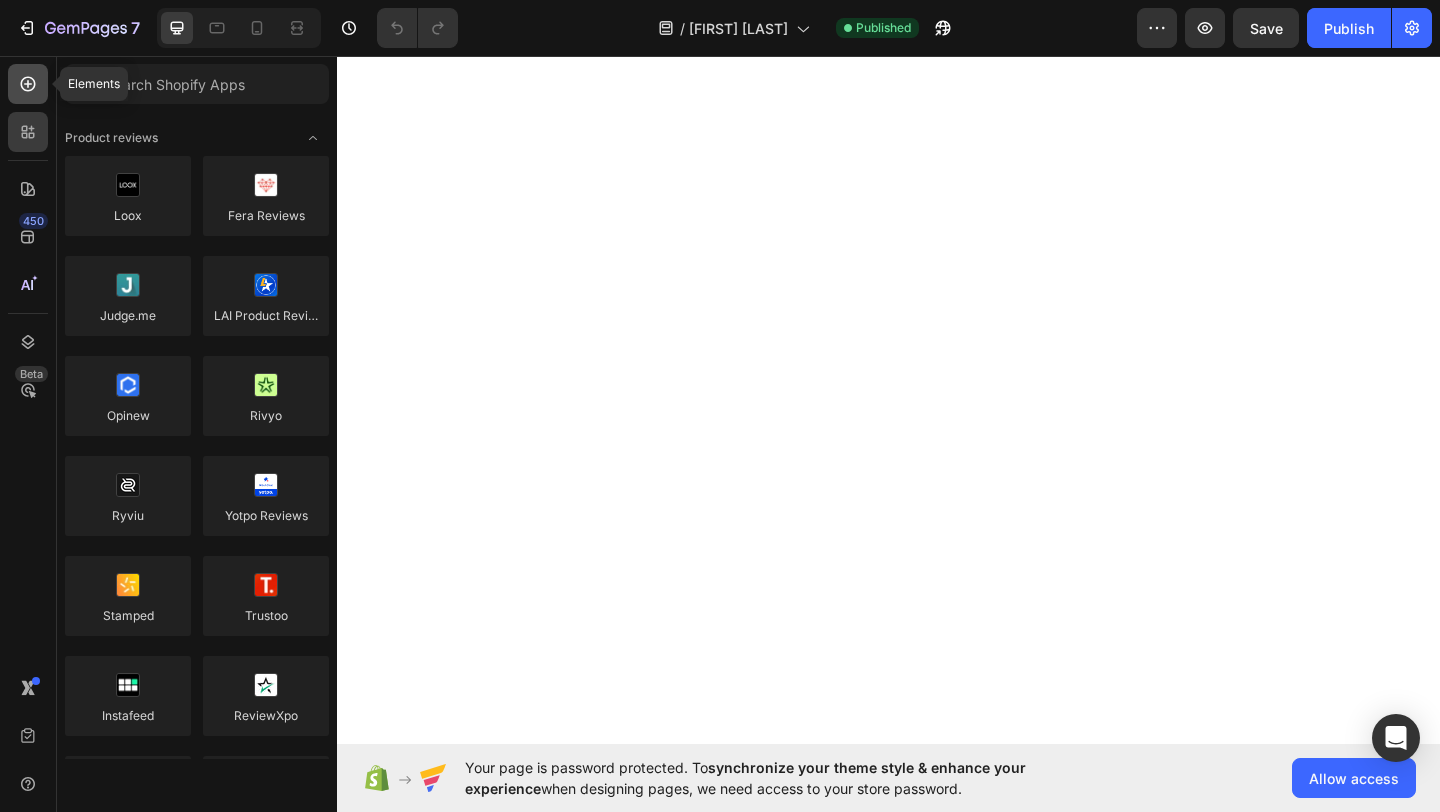 click 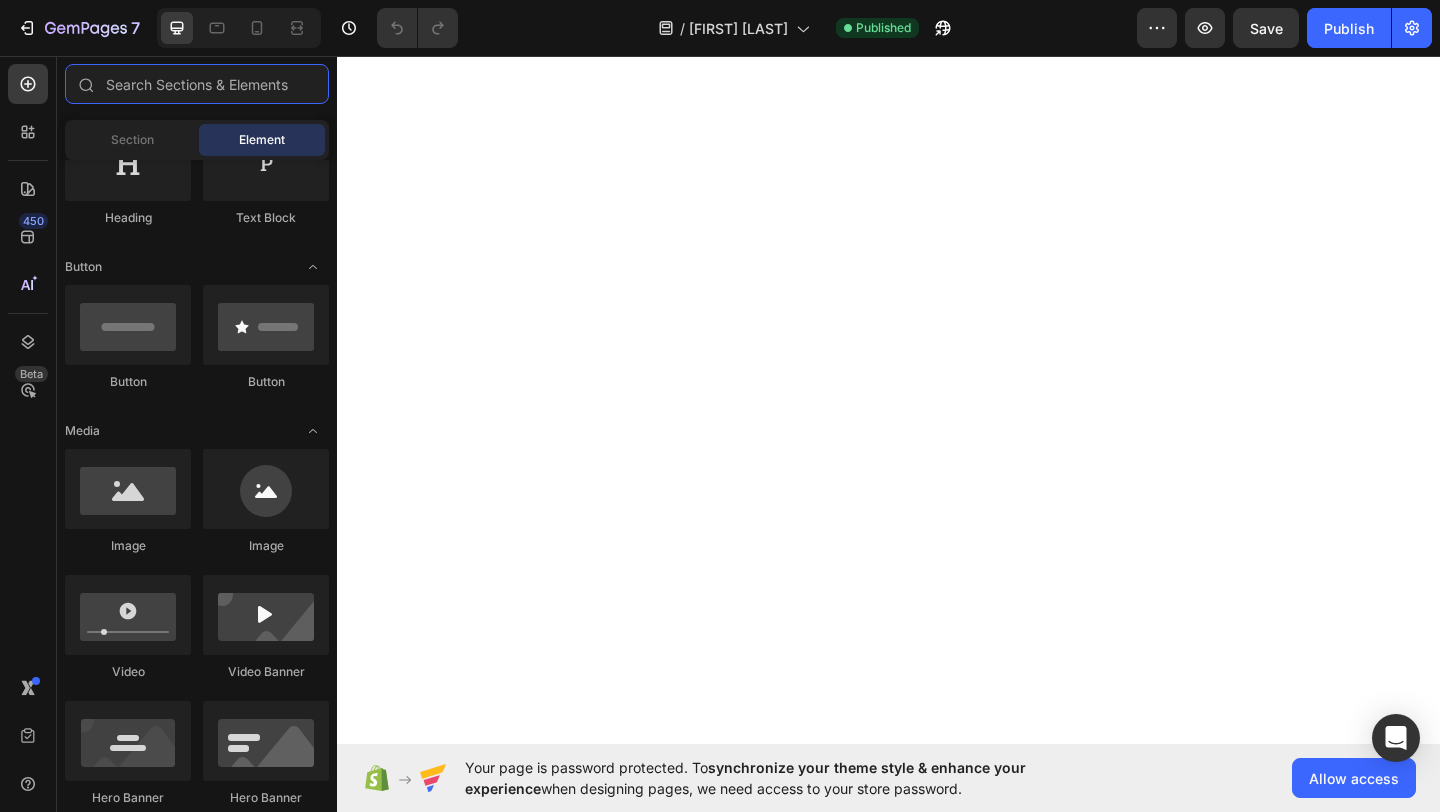 scroll, scrollTop: 500, scrollLeft: 0, axis: vertical 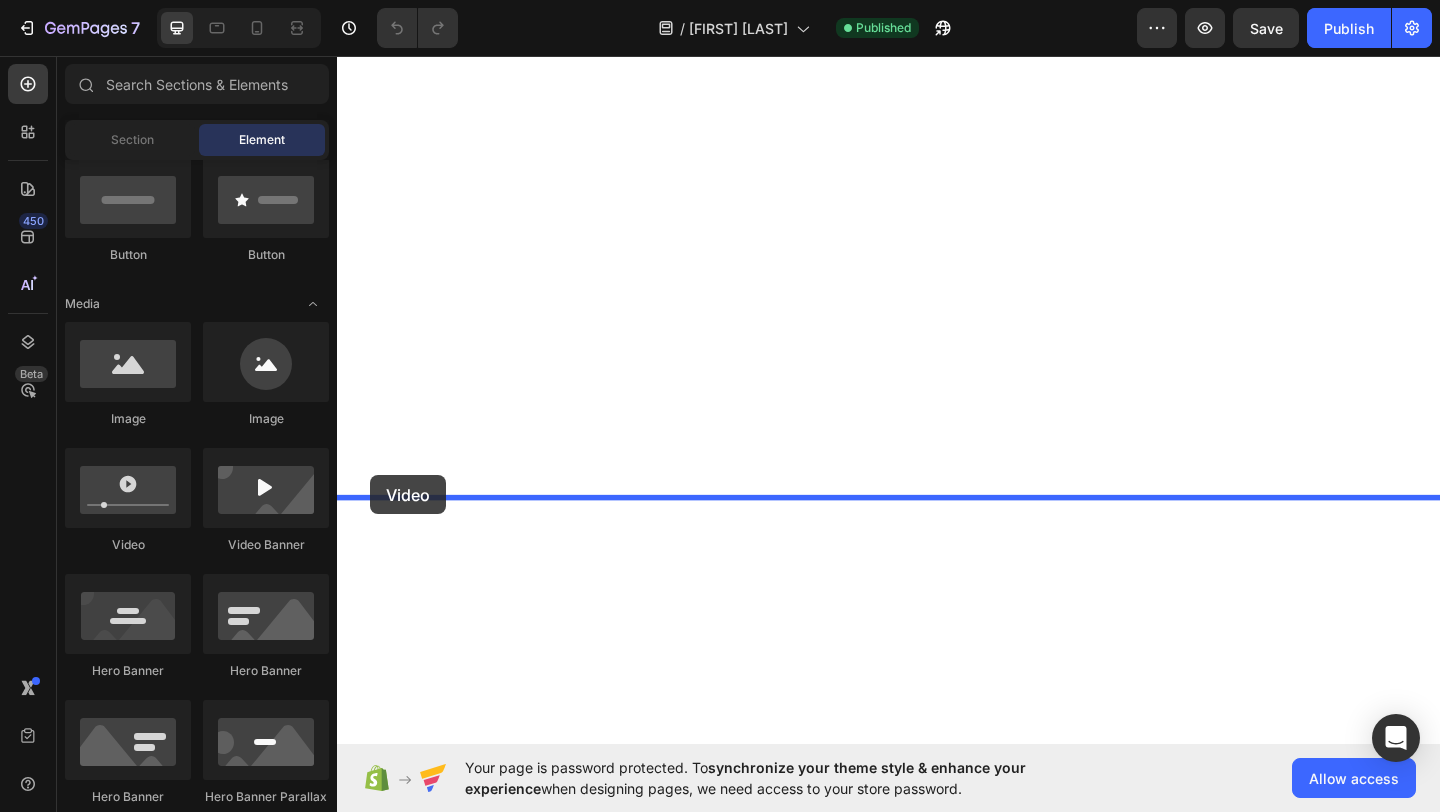 drag, startPoint x: 479, startPoint y: 566, endPoint x: 373, endPoint y: 512, distance: 118.96218 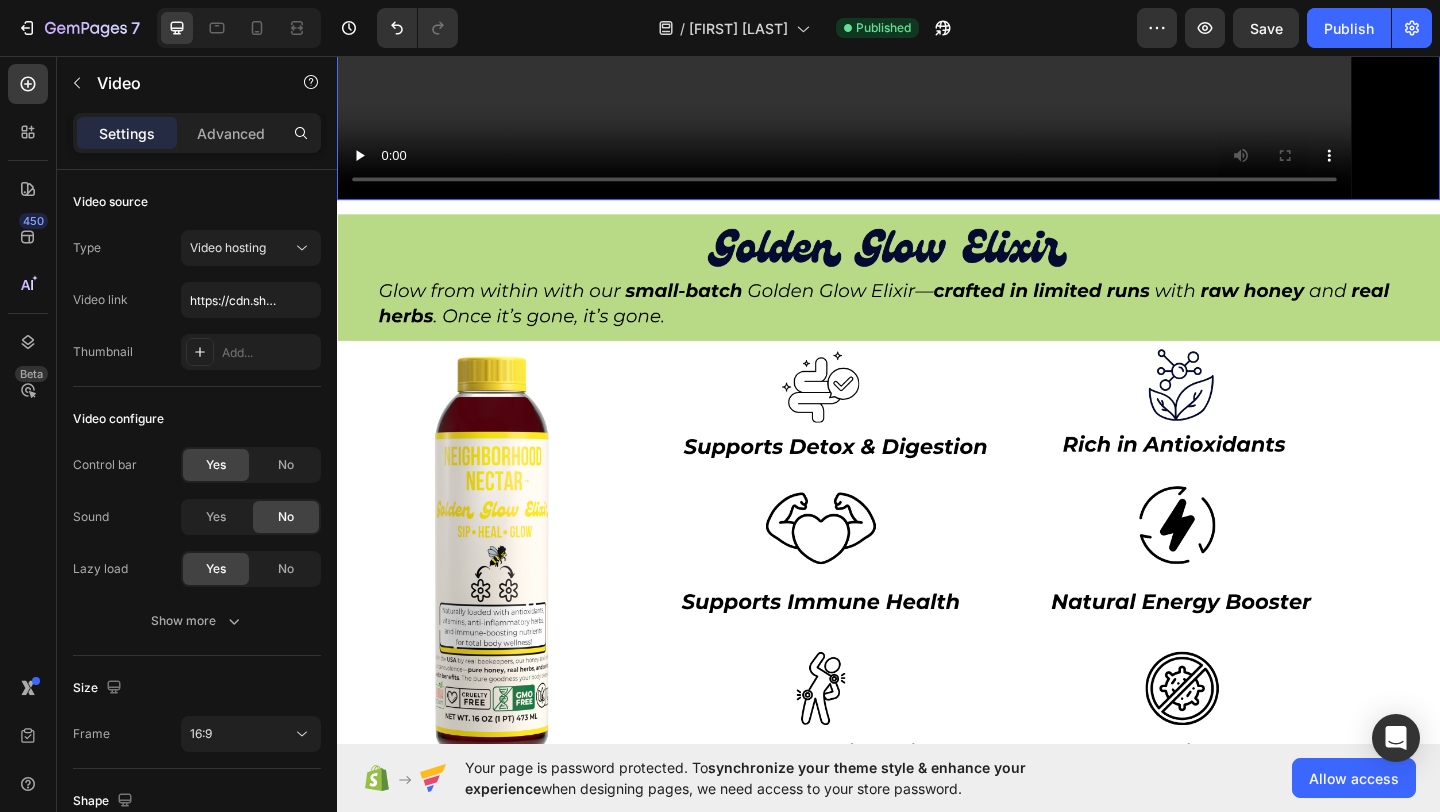 scroll, scrollTop: 1140, scrollLeft: 0, axis: vertical 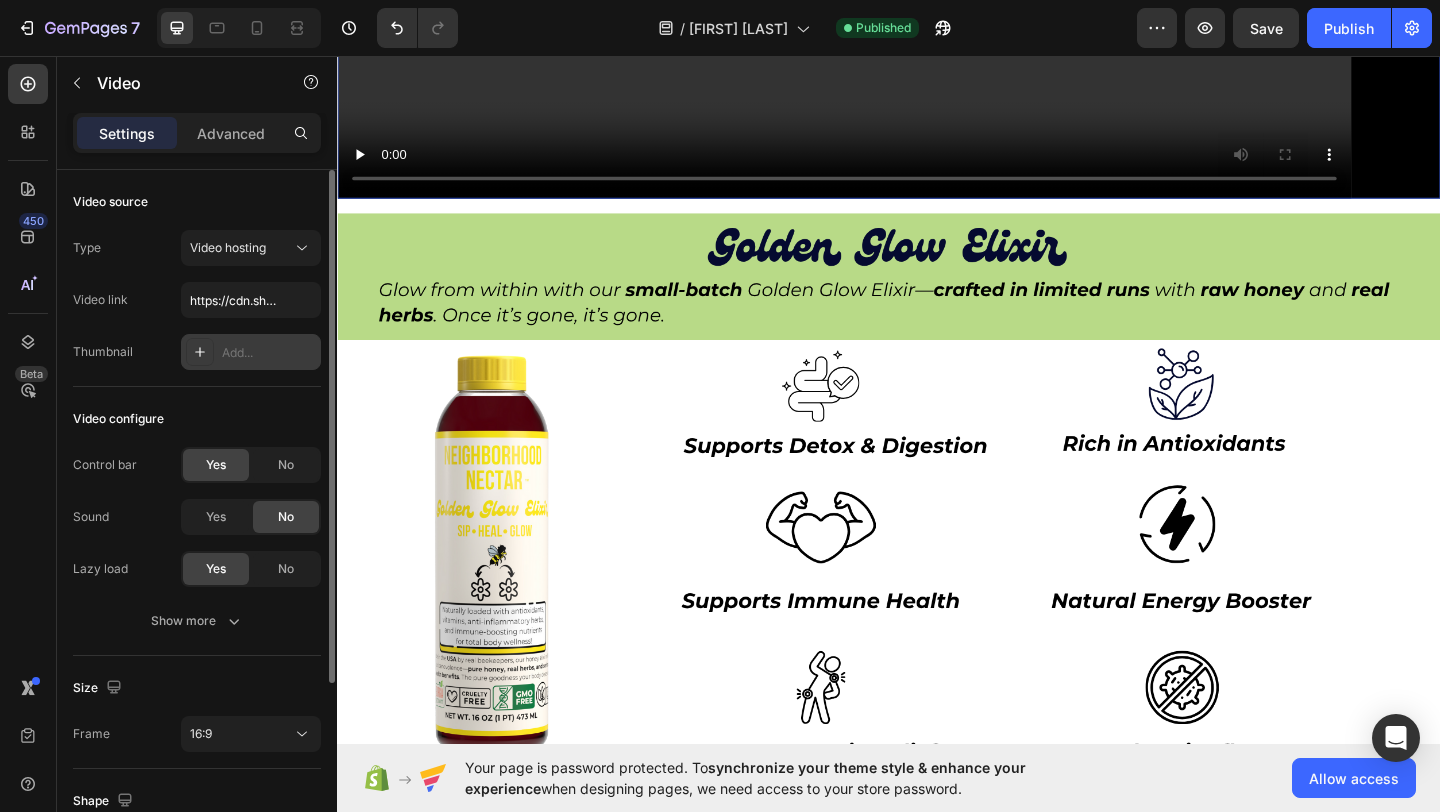 click on "Add..." at bounding box center [269, 353] 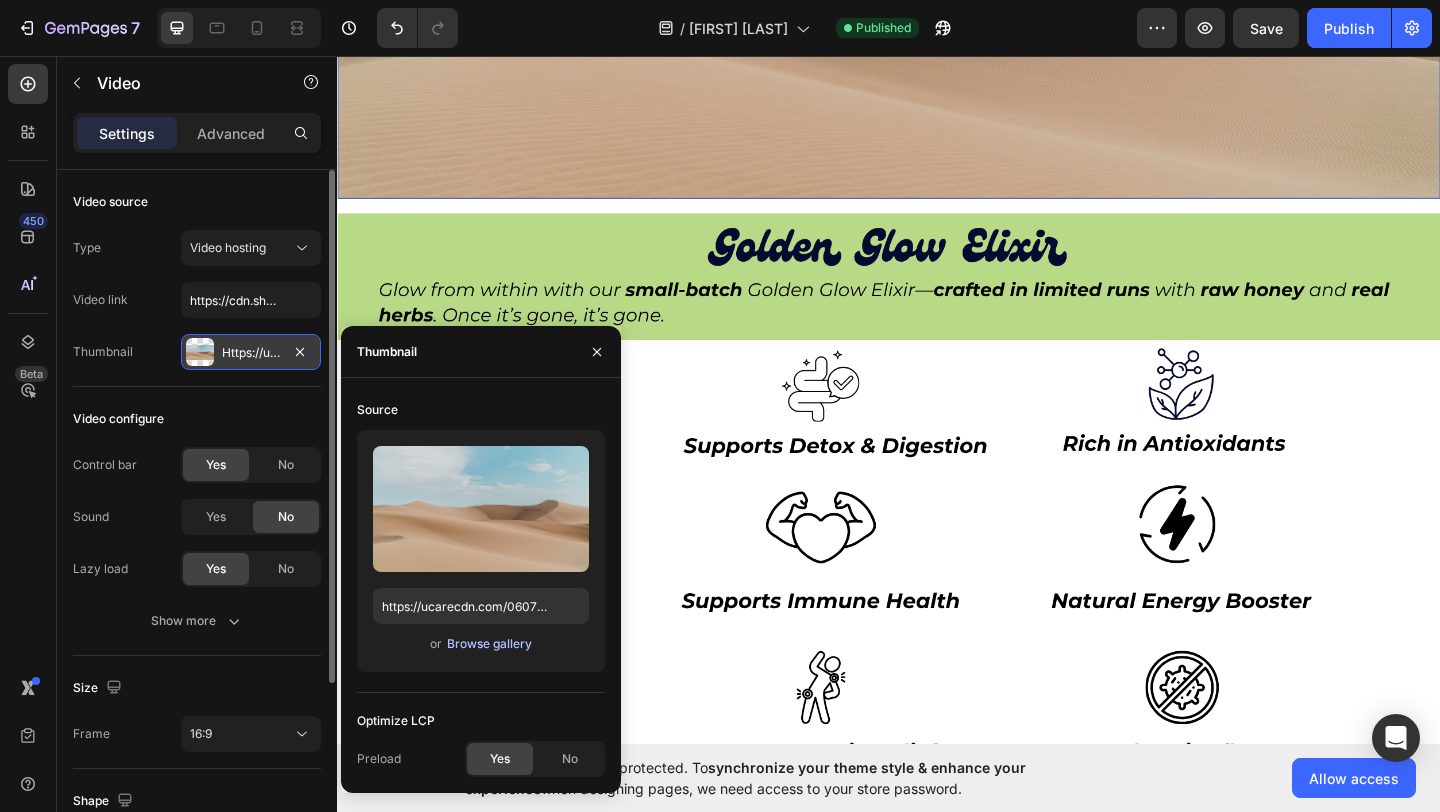 click on "Browse gallery" at bounding box center (489, 644) 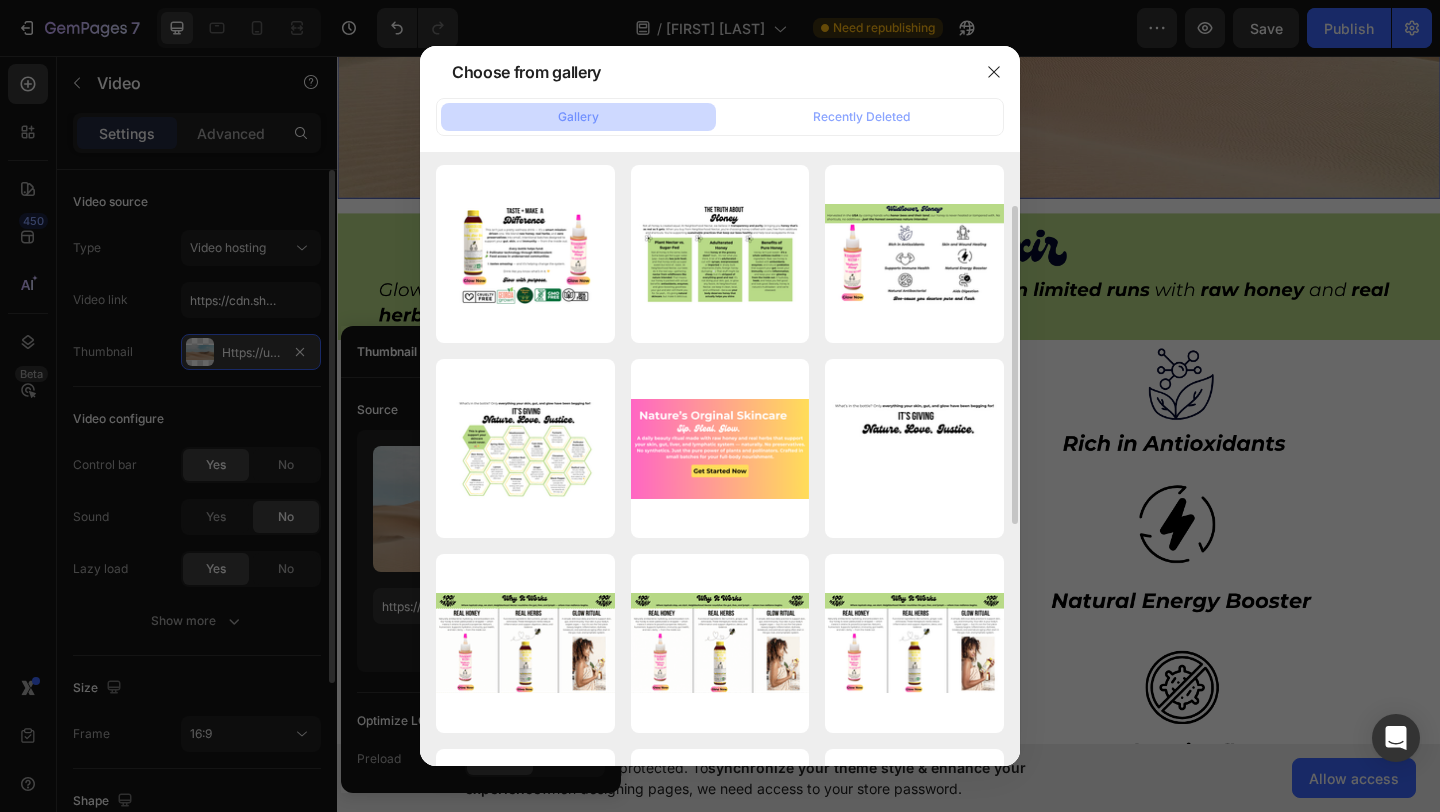 scroll, scrollTop: 0, scrollLeft: 0, axis: both 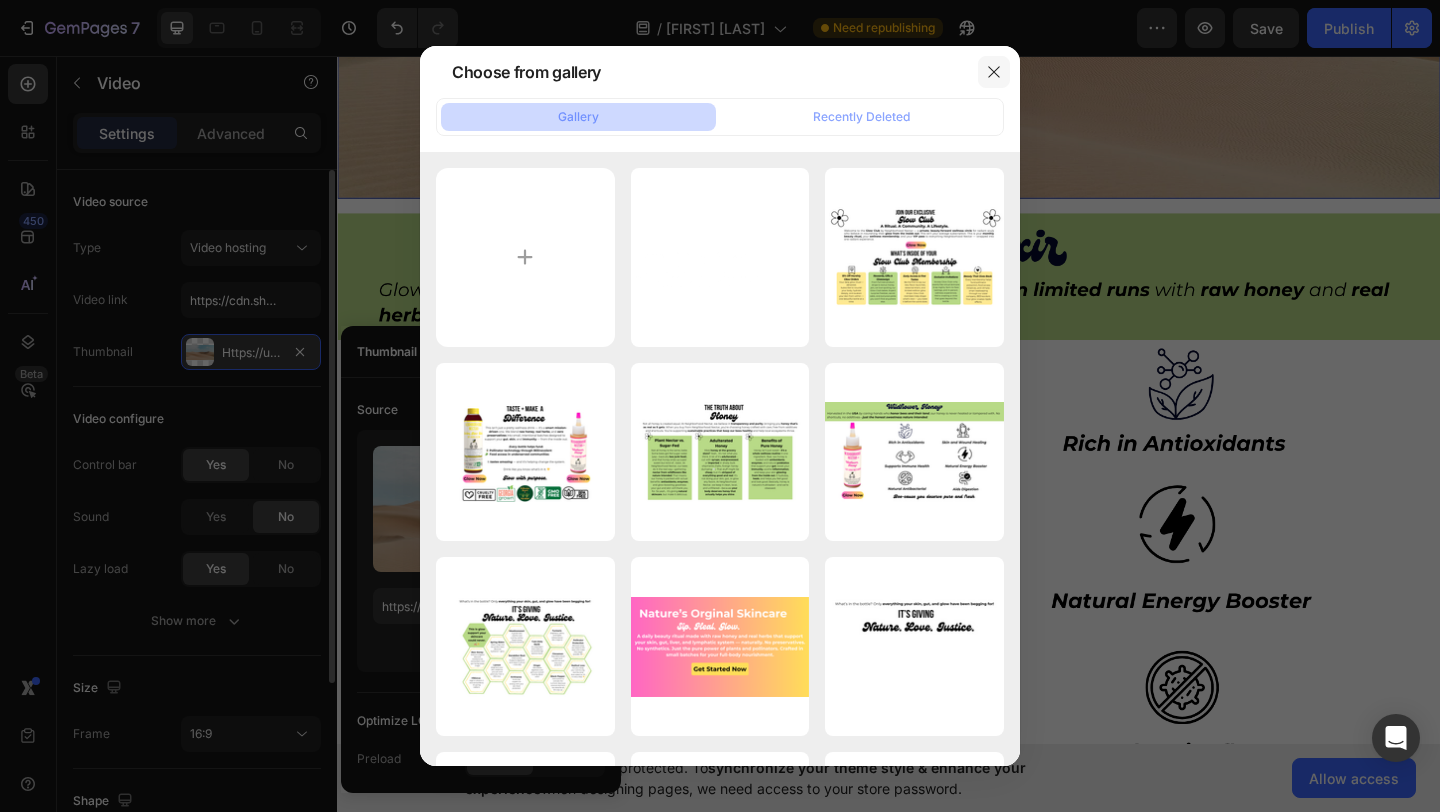 click 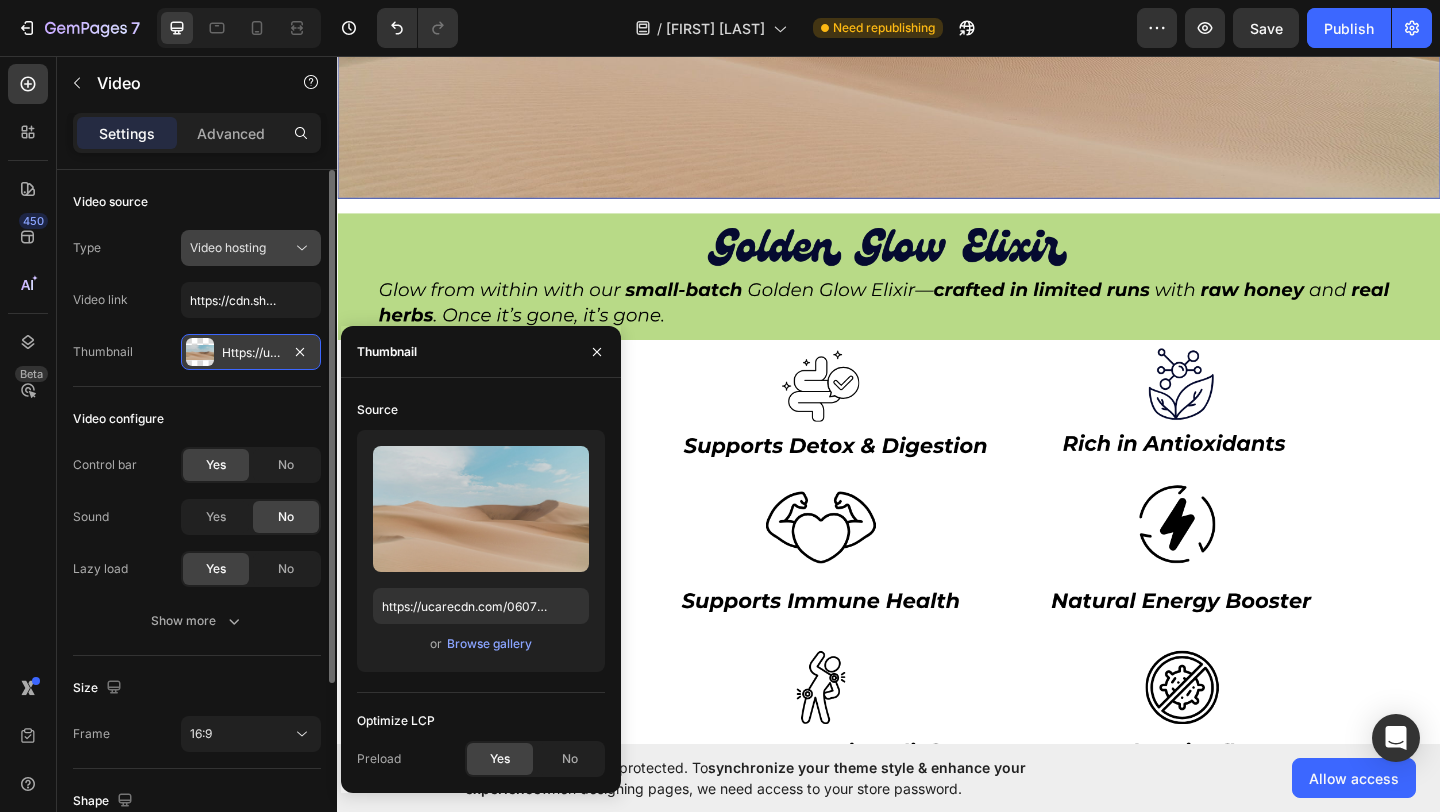 click 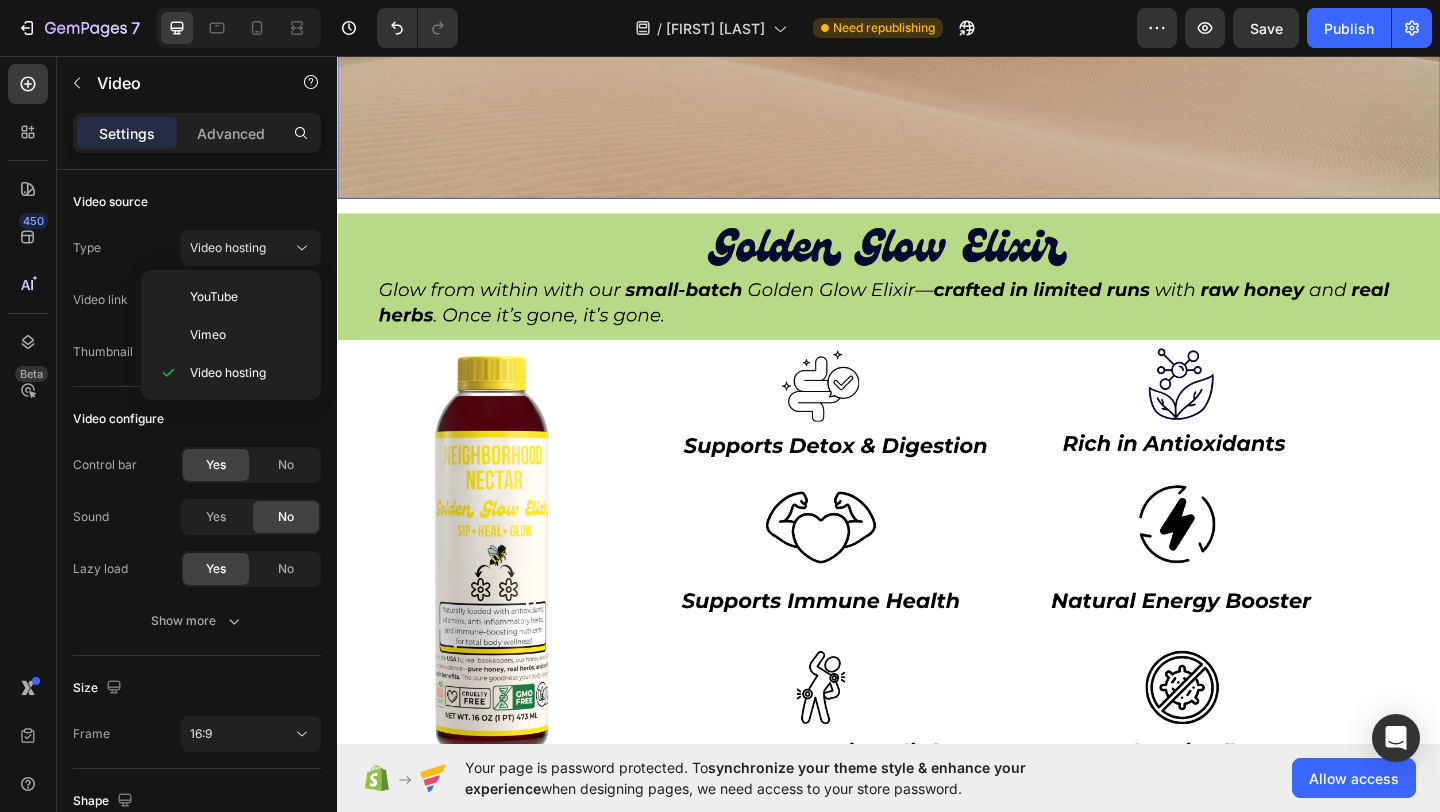 click on "Thumbnail" at bounding box center (103, 352) 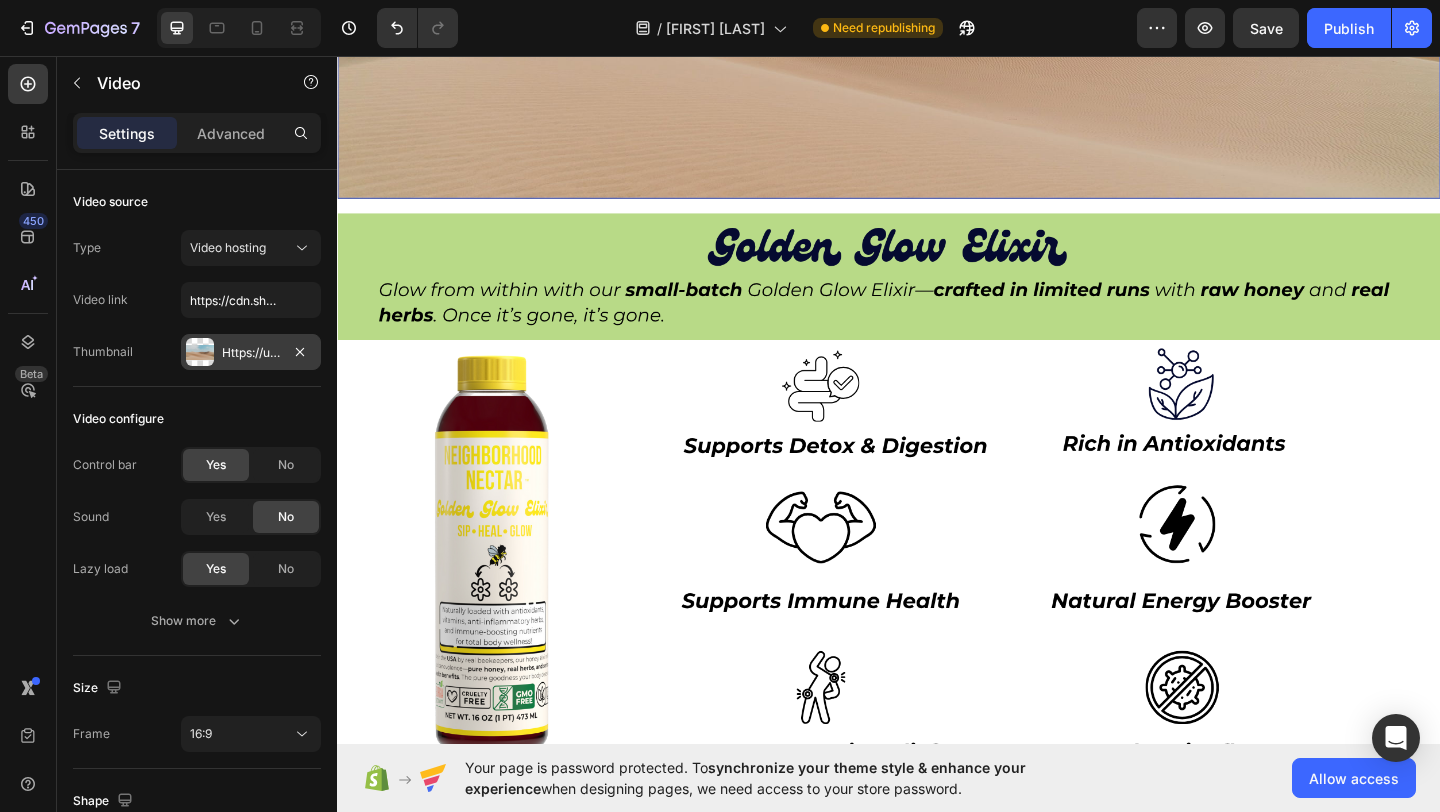click on "Https://ucarecdn.Com/06075225-af9e-460c-8e3c-6be63c0b773a/-/format/auto/" at bounding box center (251, 352) 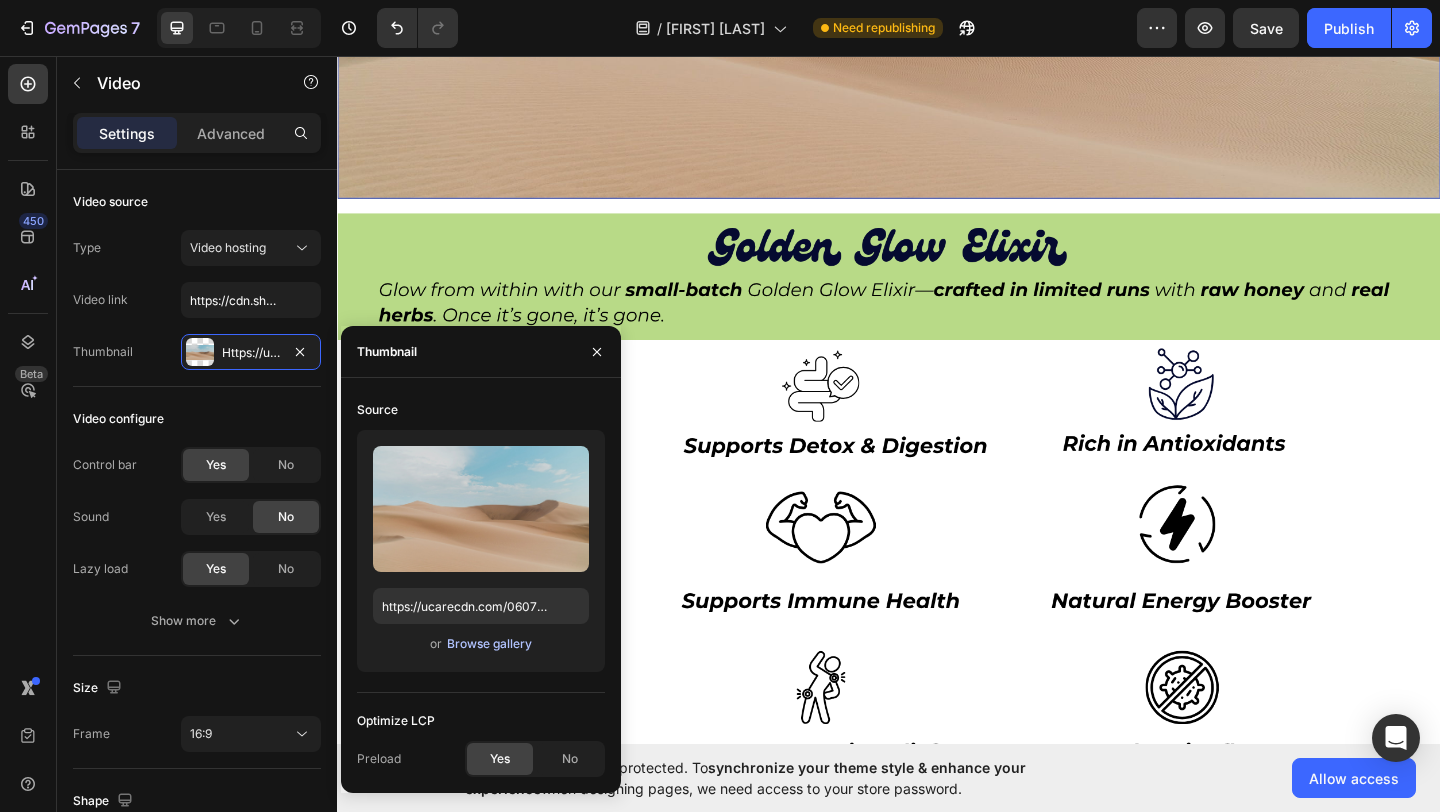 click on "Browse gallery" at bounding box center (489, 644) 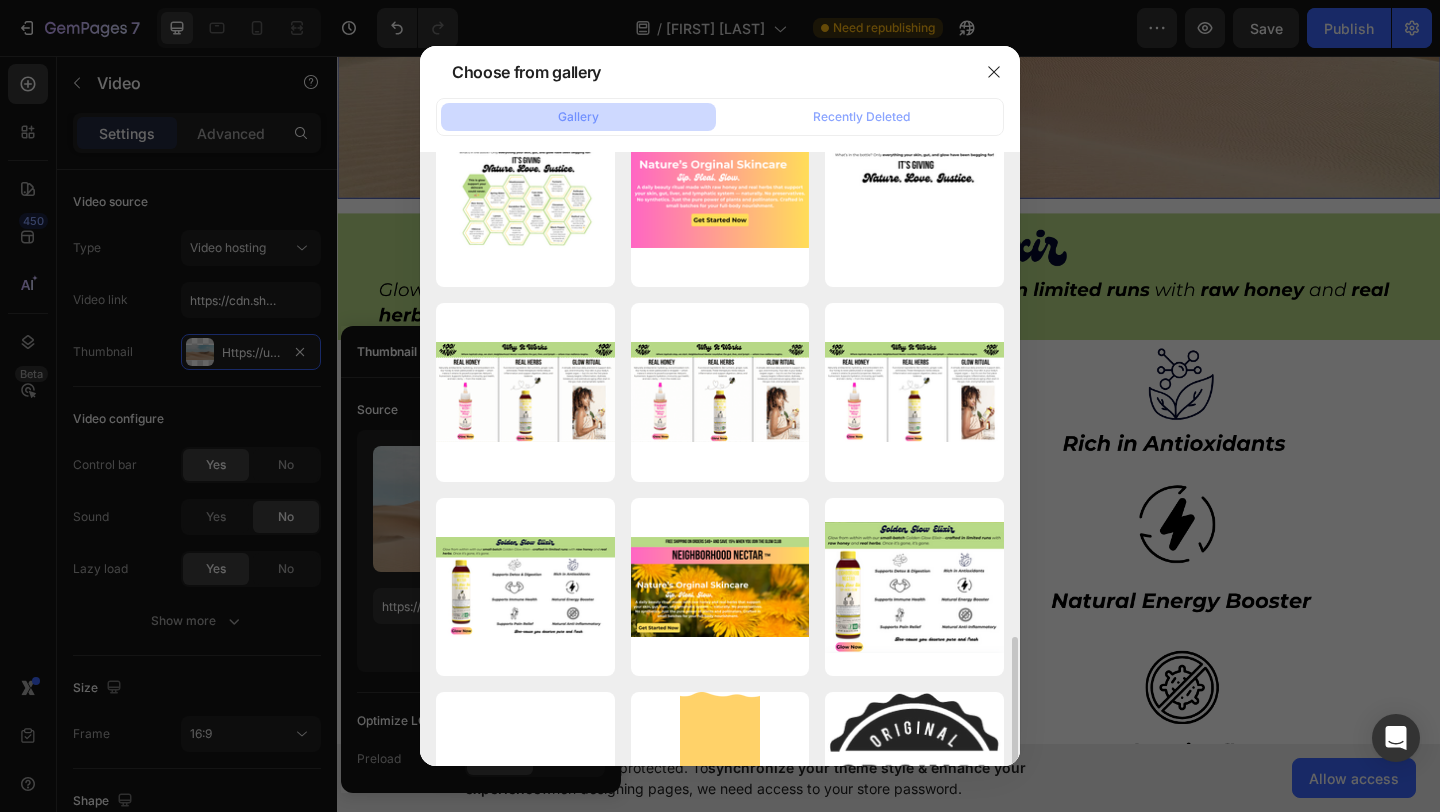 scroll, scrollTop: 37, scrollLeft: 0, axis: vertical 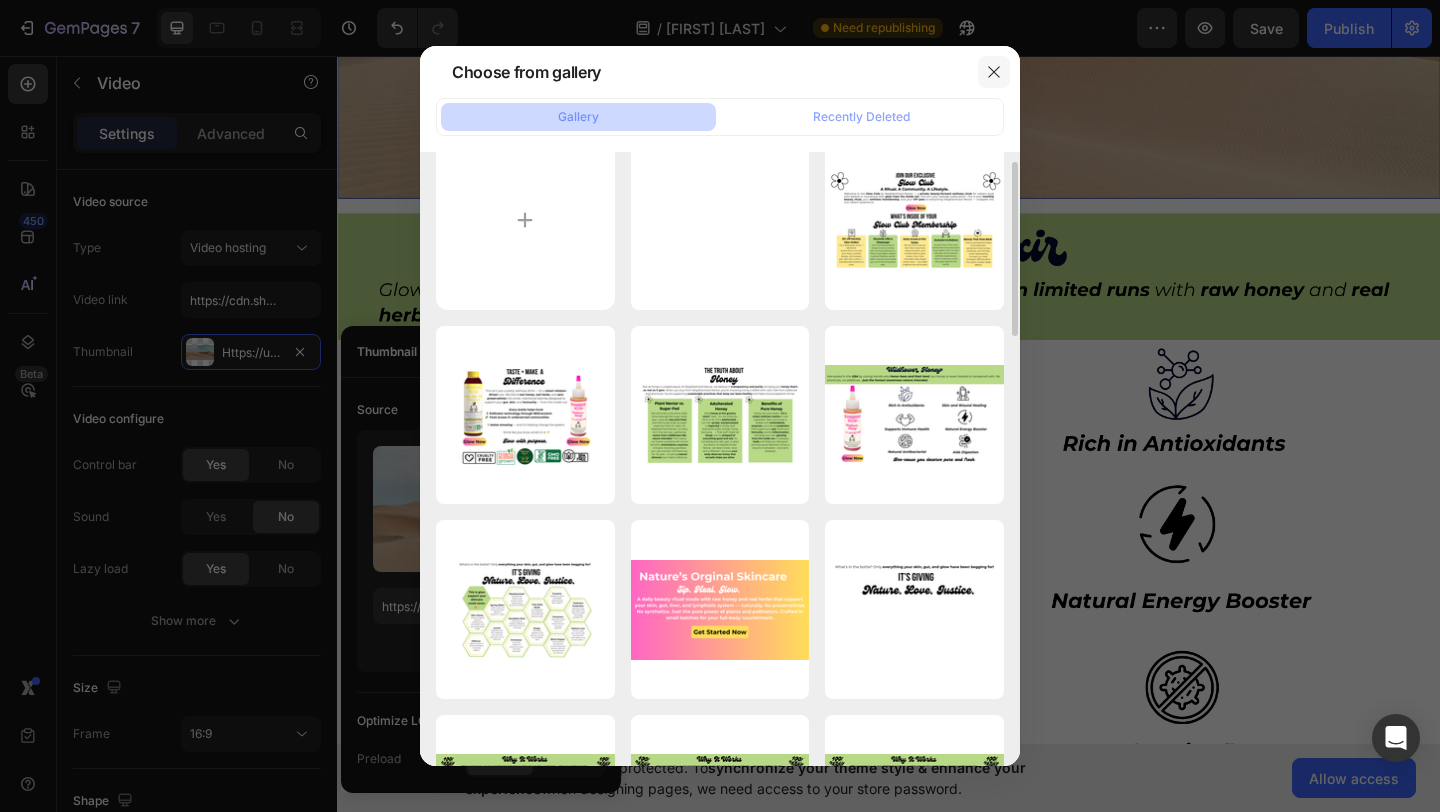 click 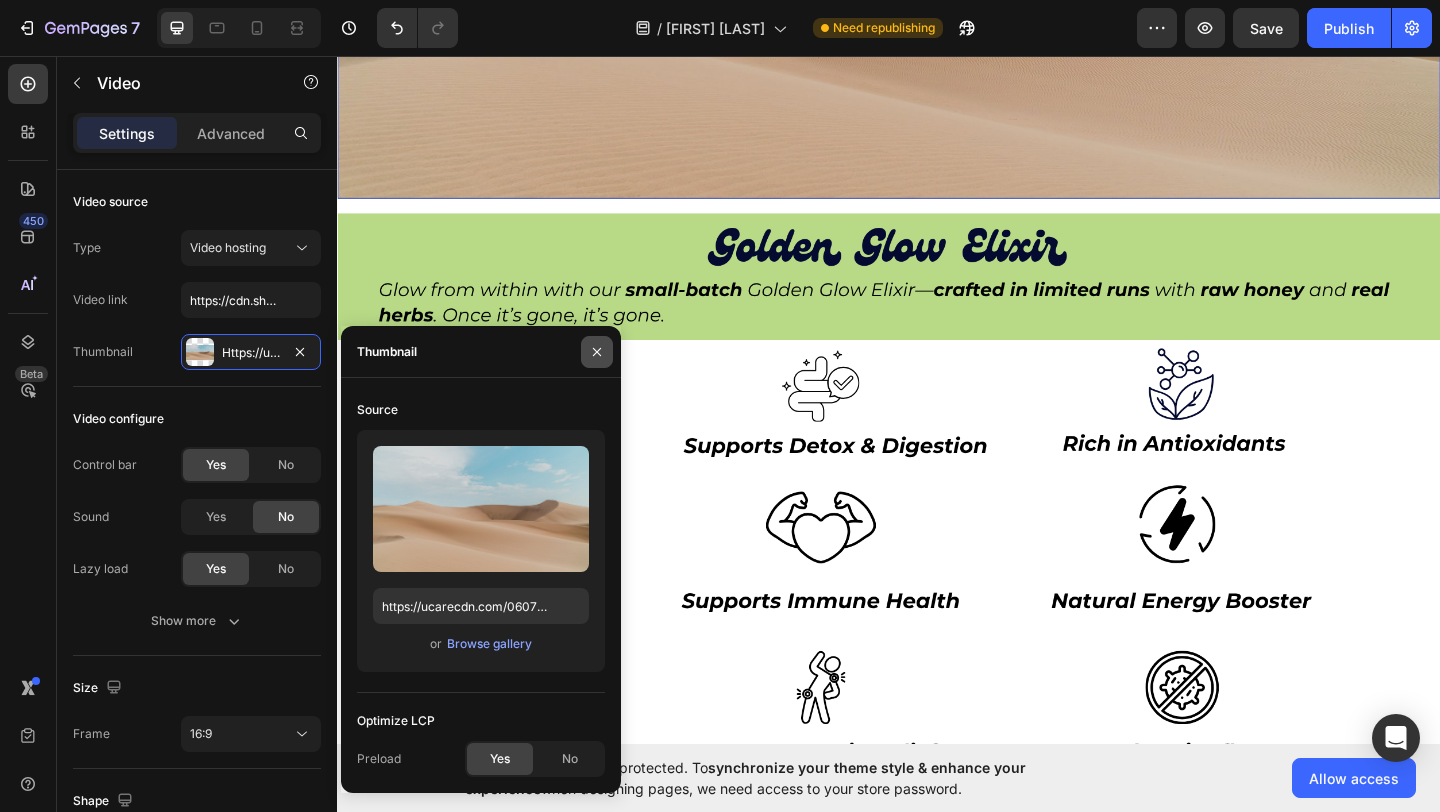 click 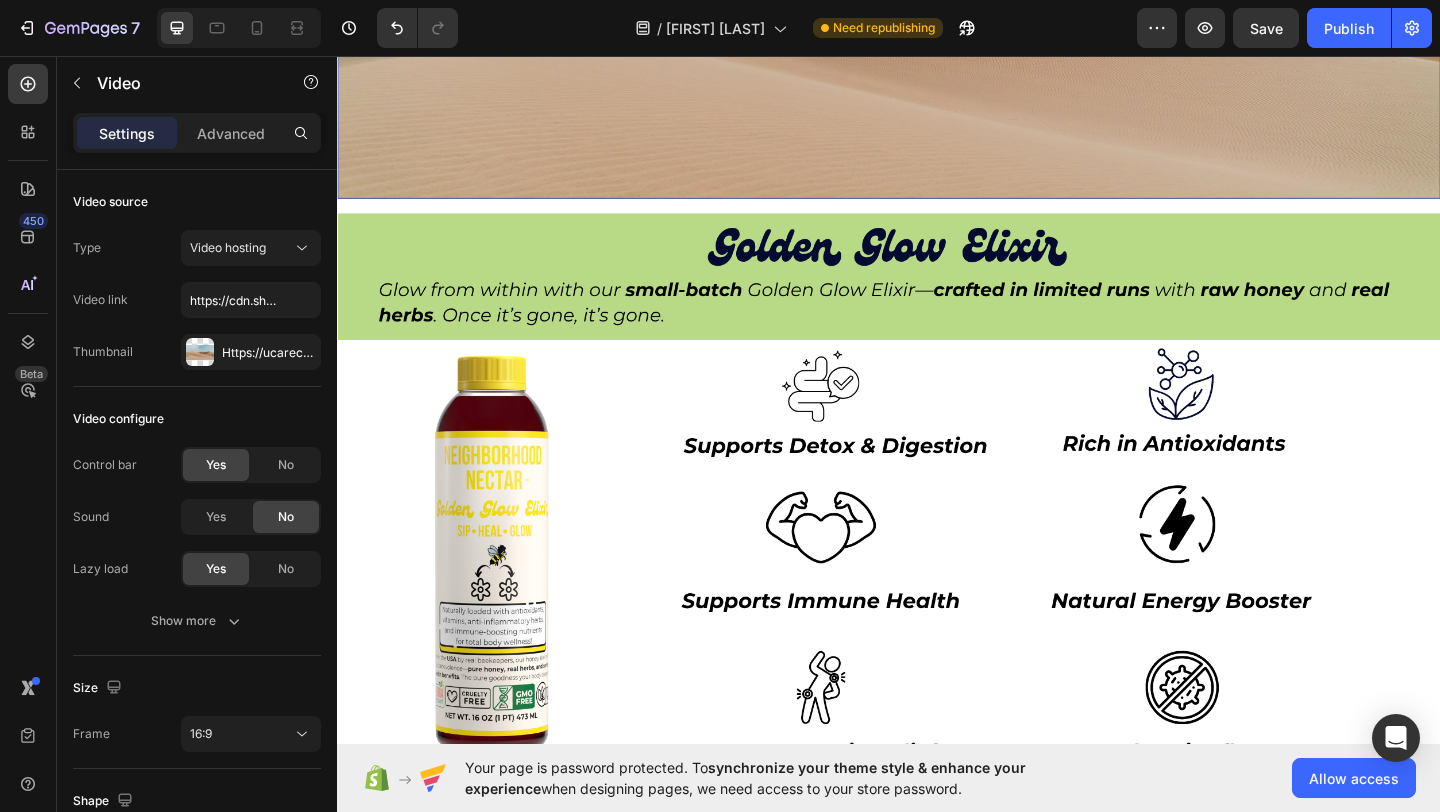 click 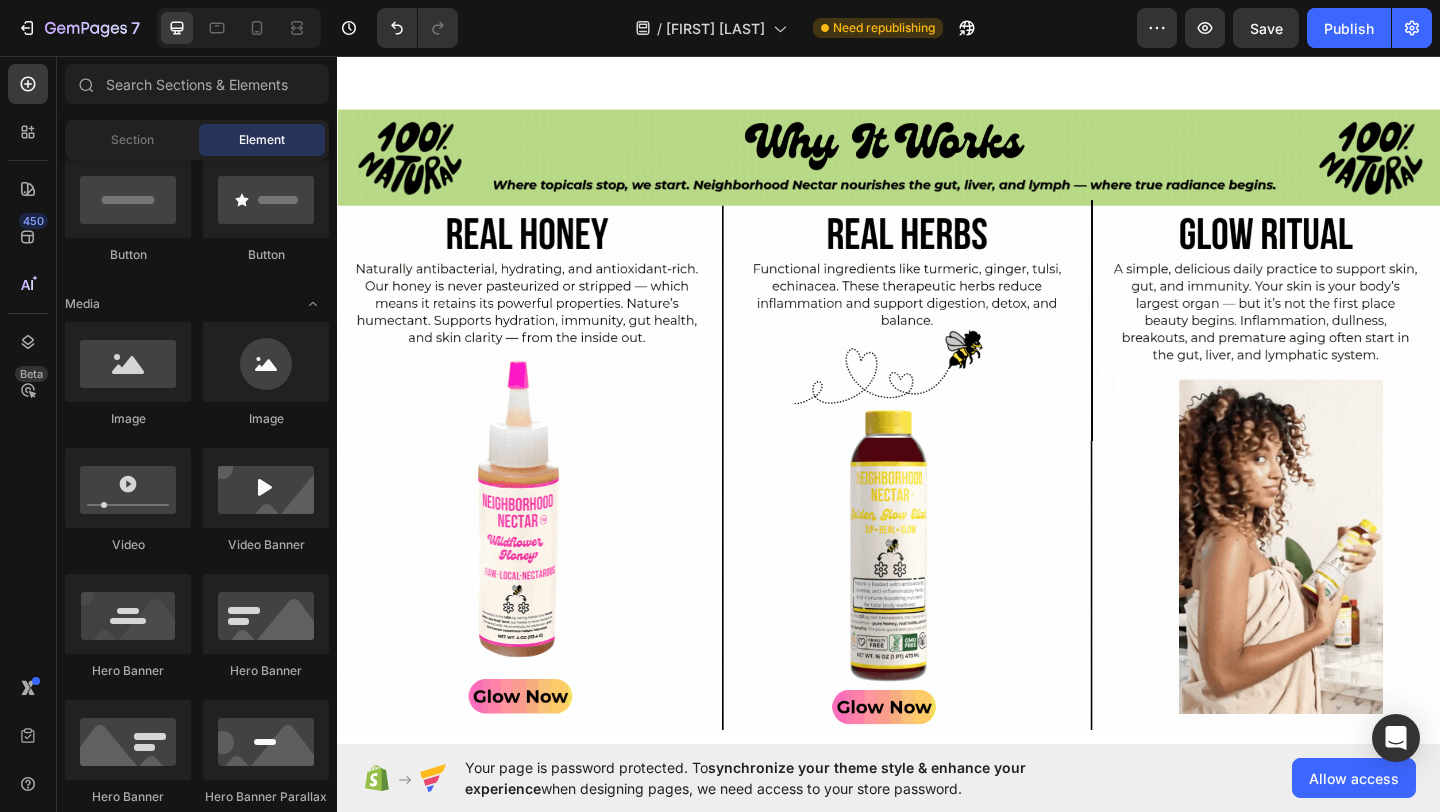 scroll, scrollTop: 1930, scrollLeft: 0, axis: vertical 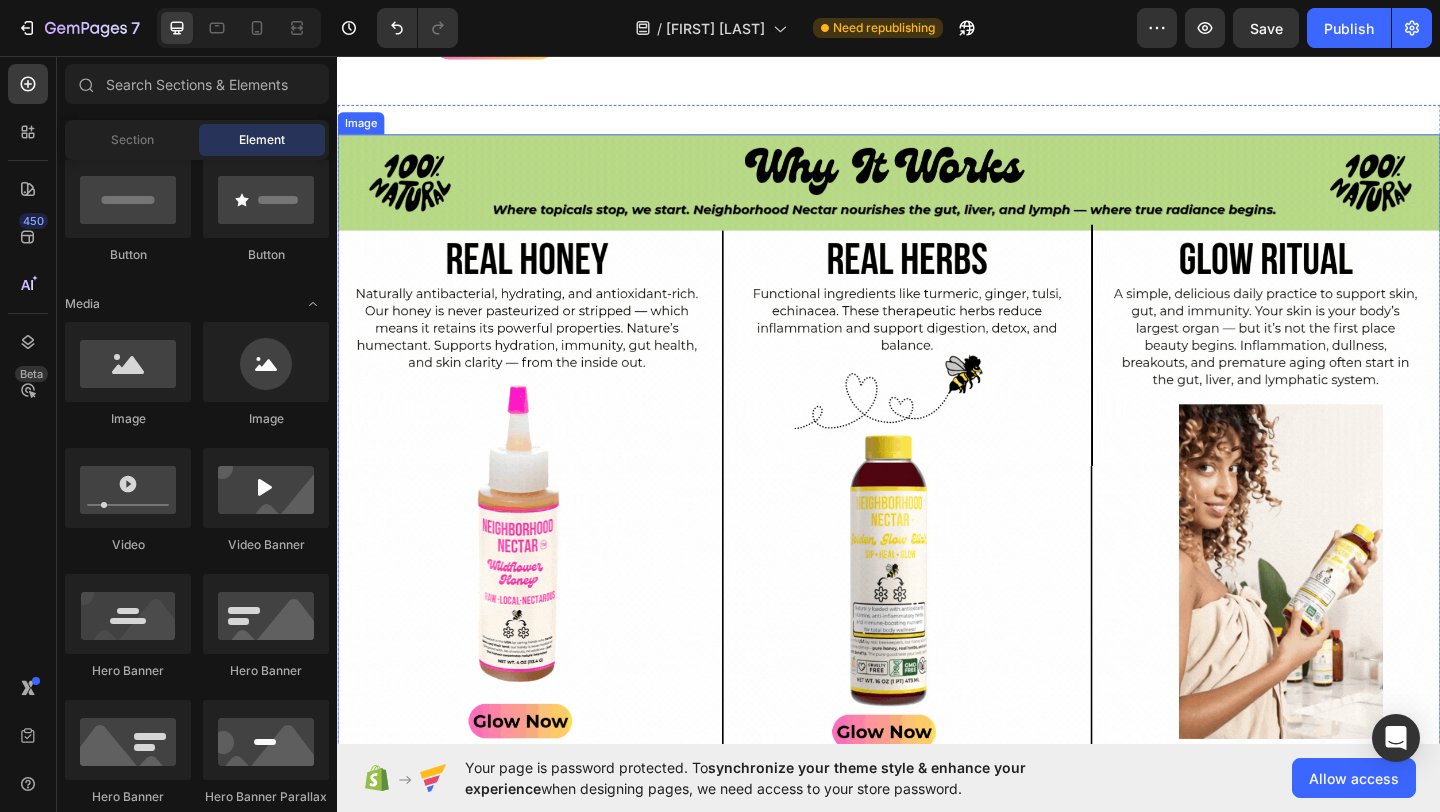 click at bounding box center (937, 478) 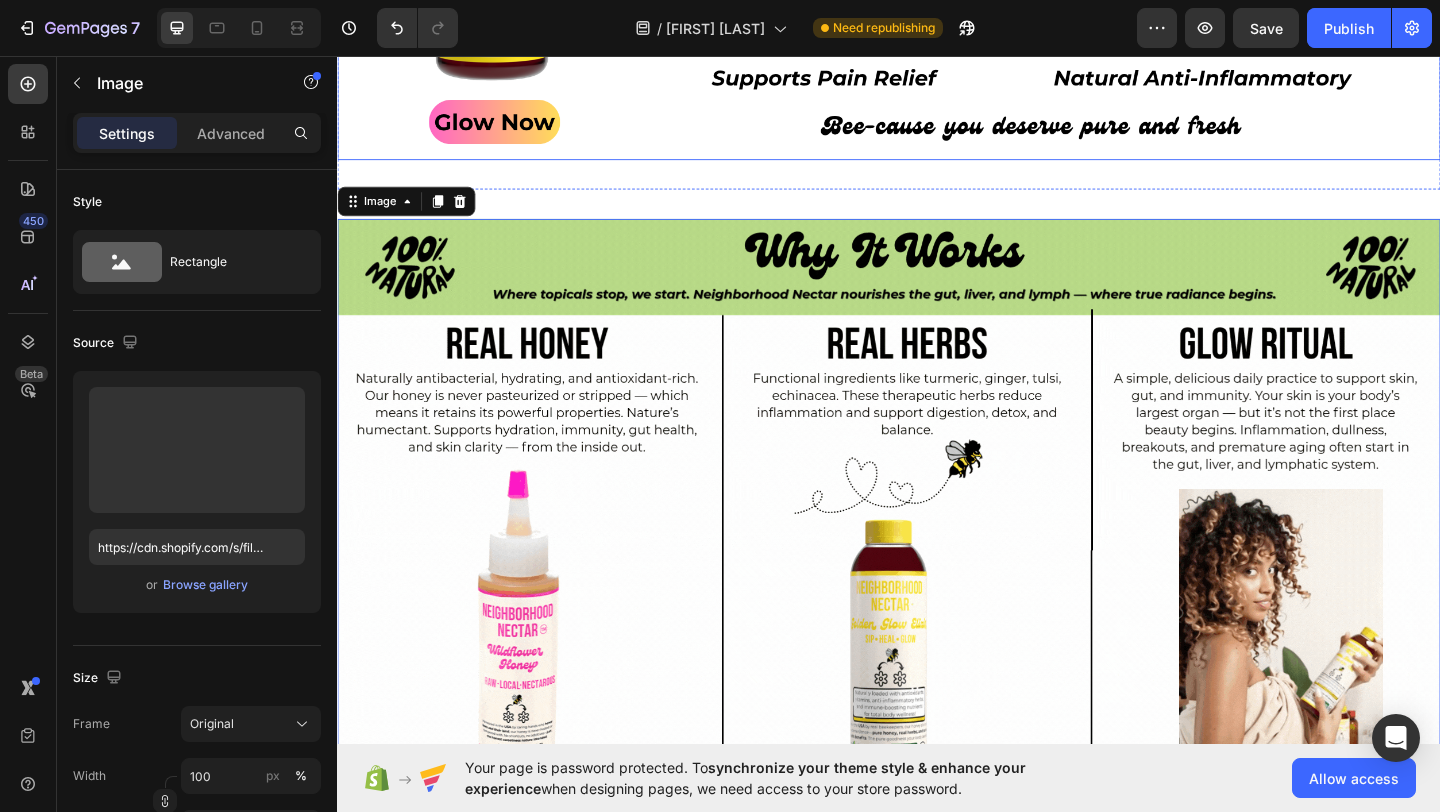 scroll, scrollTop: 1831, scrollLeft: 0, axis: vertical 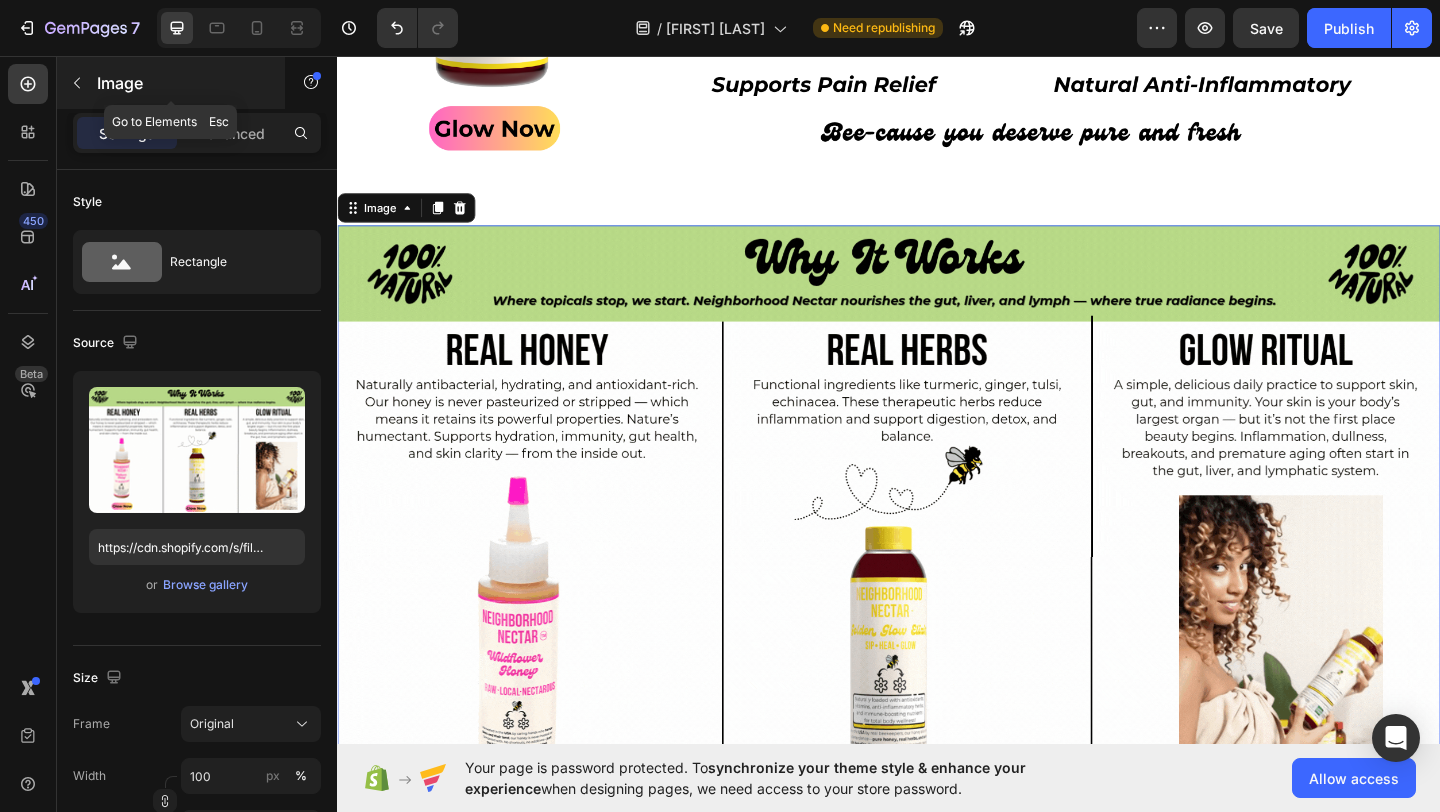click at bounding box center [77, 83] 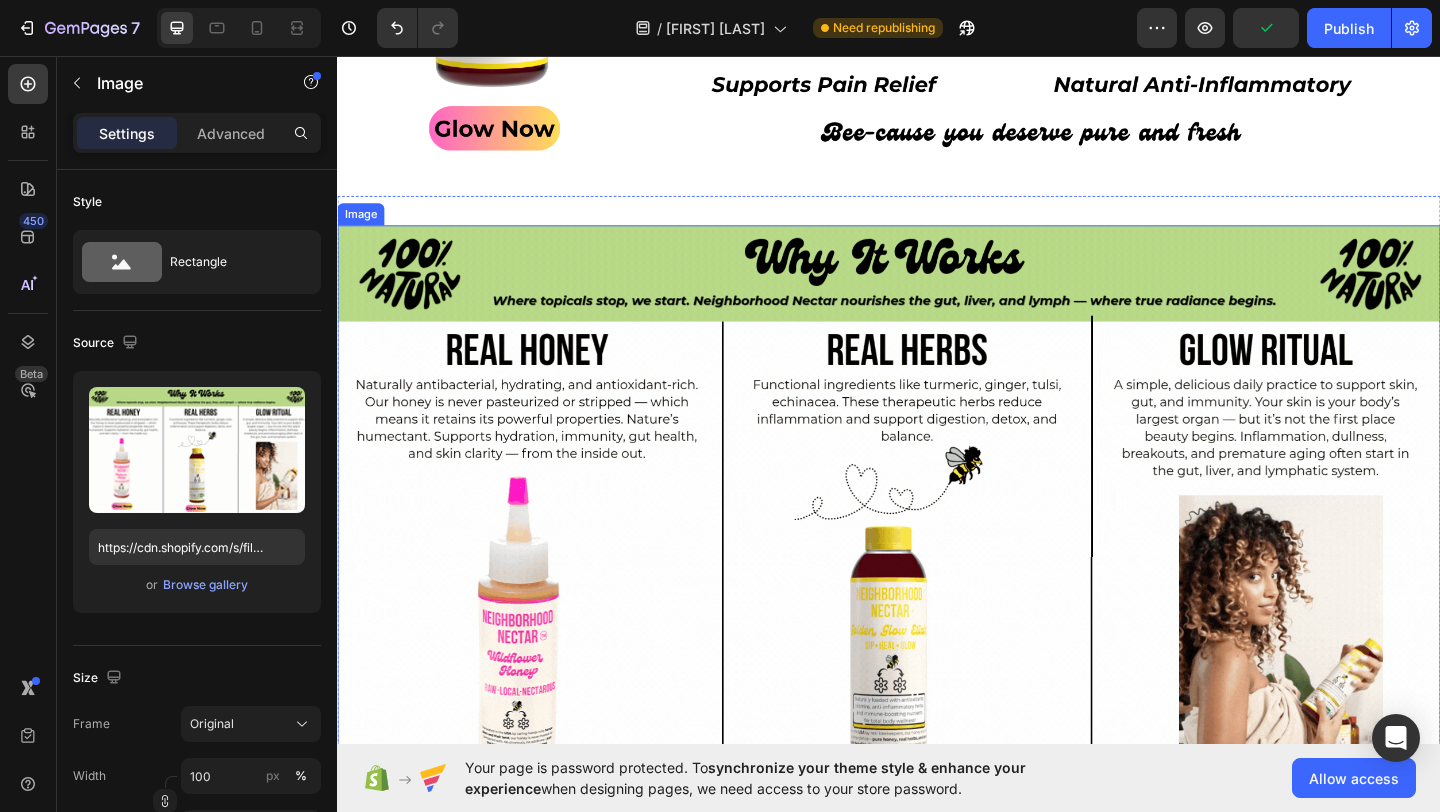 click on "Image" at bounding box center (362, 228) 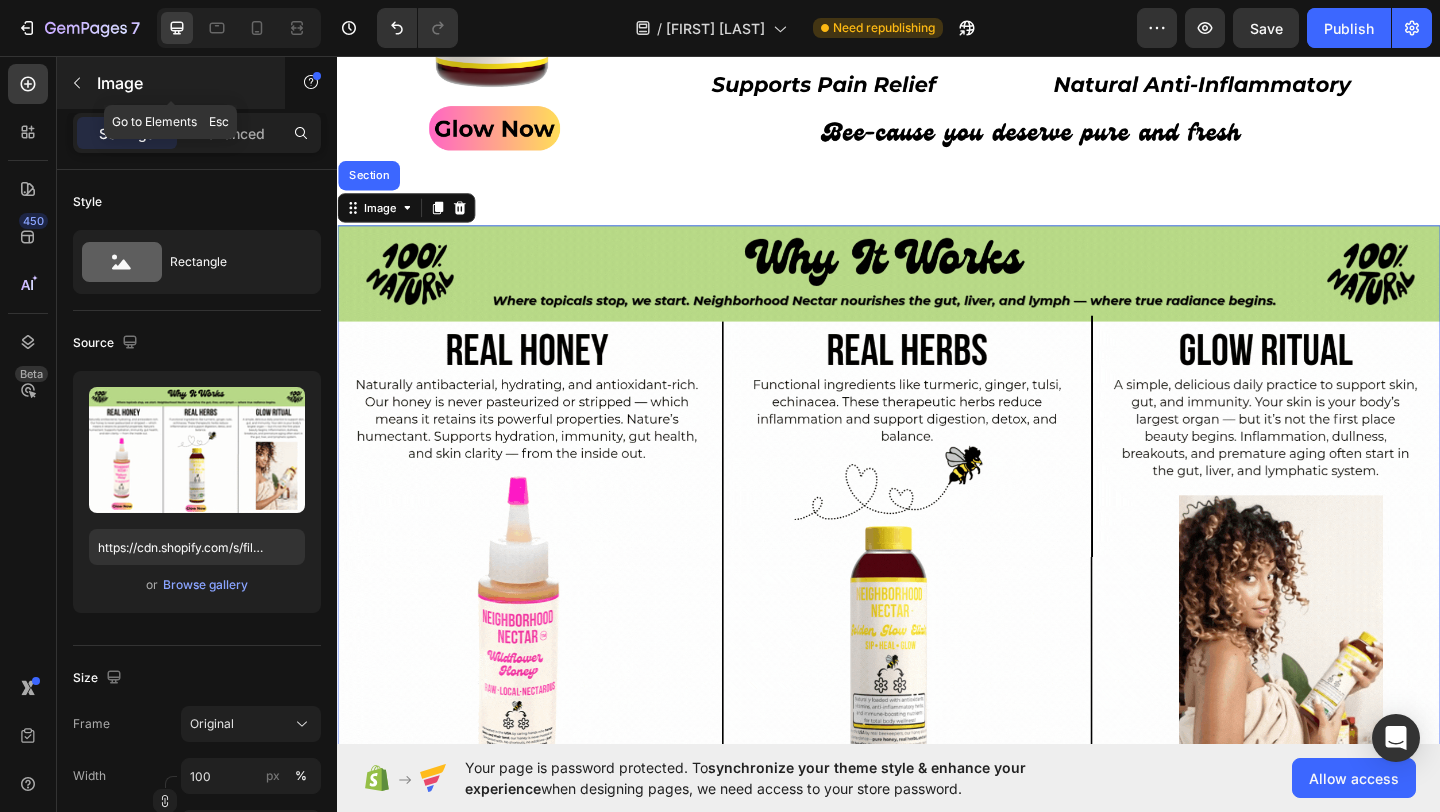 click 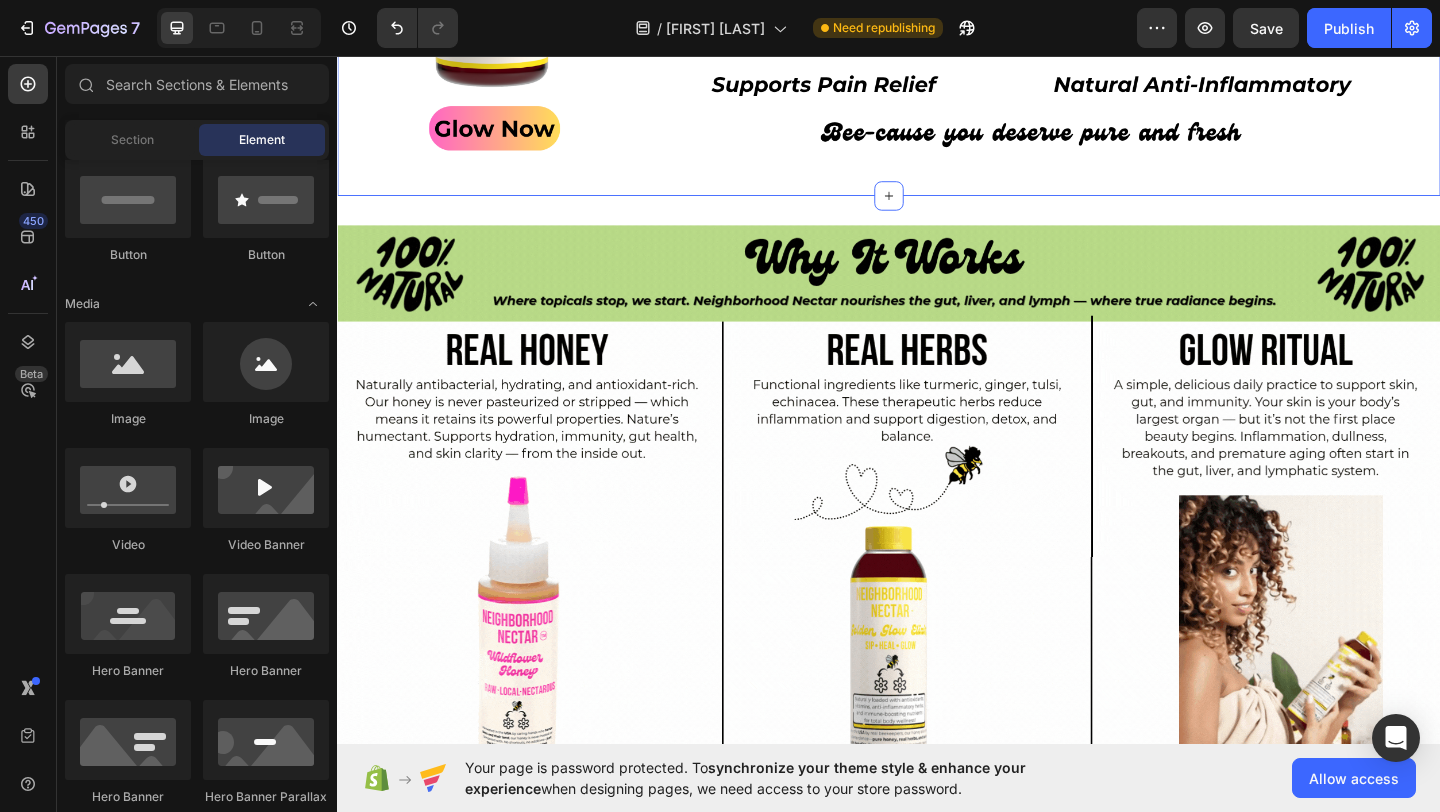 click on "Image Section 3   You can create reusable sections Create Theme Section AI Content Write with GemAI What would you like to describe here? Tone and Voice Persuasive Product Wildflower Honey Show more Generate" at bounding box center [937, -162] 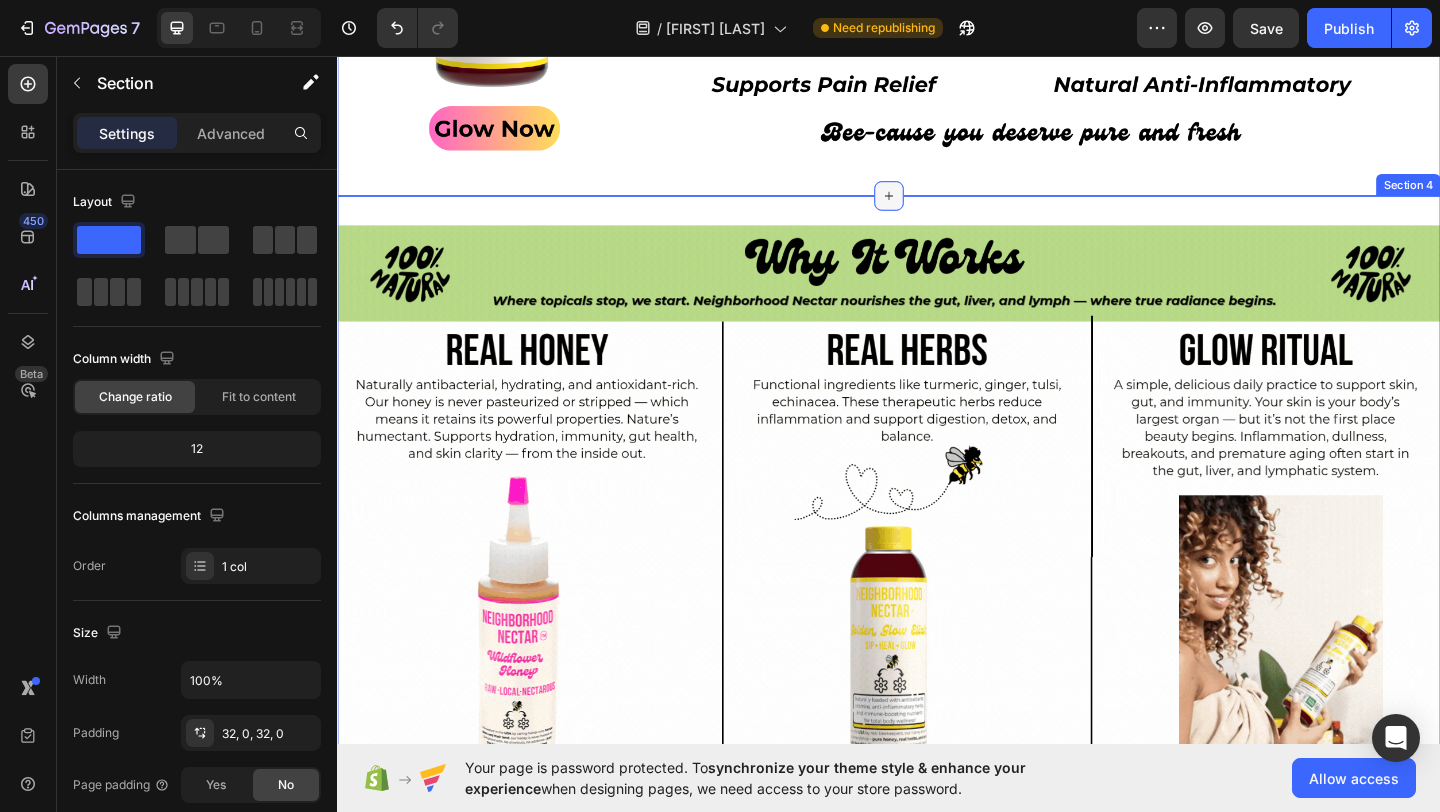 click 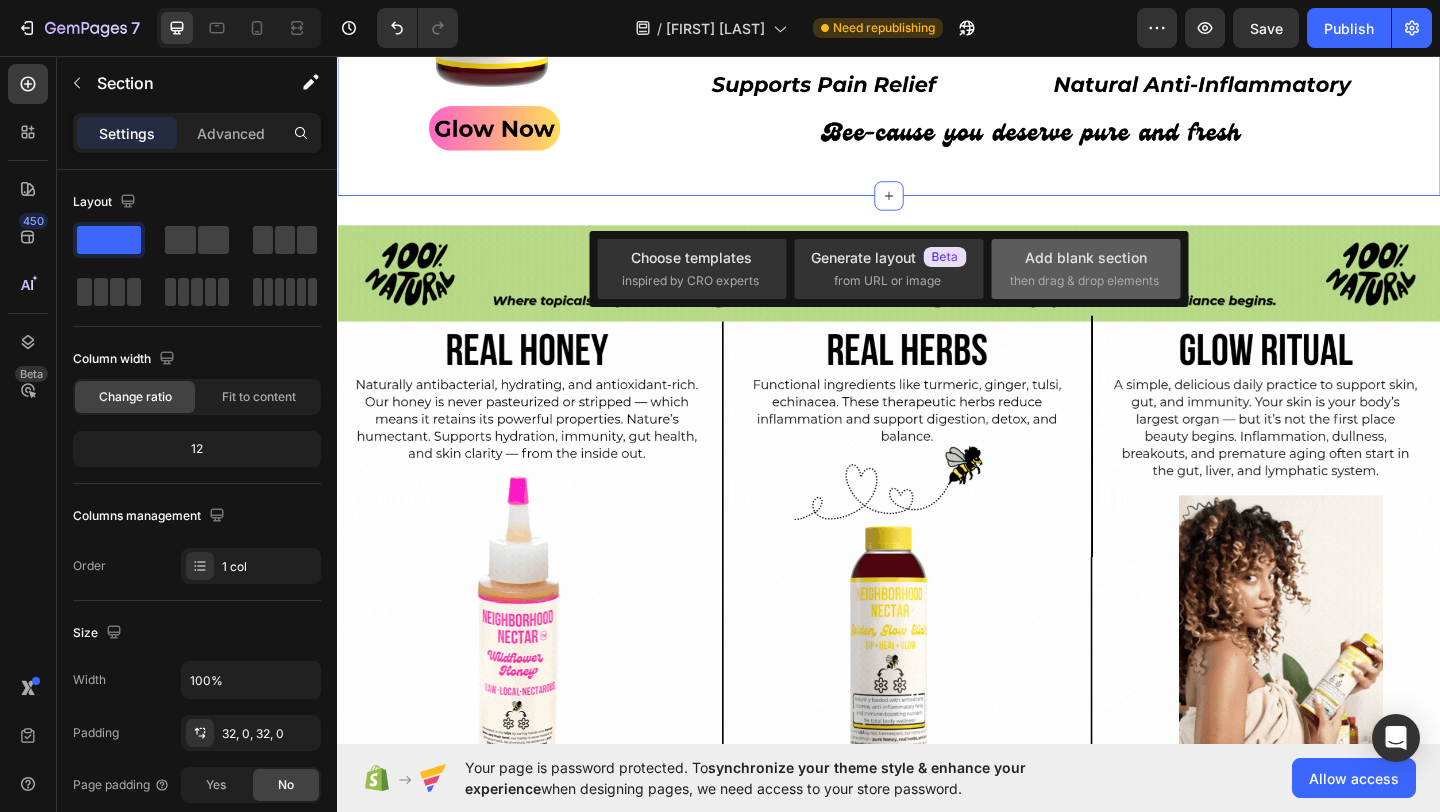 click on "Add blank section  then drag & drop elements" at bounding box center [1086, 268] 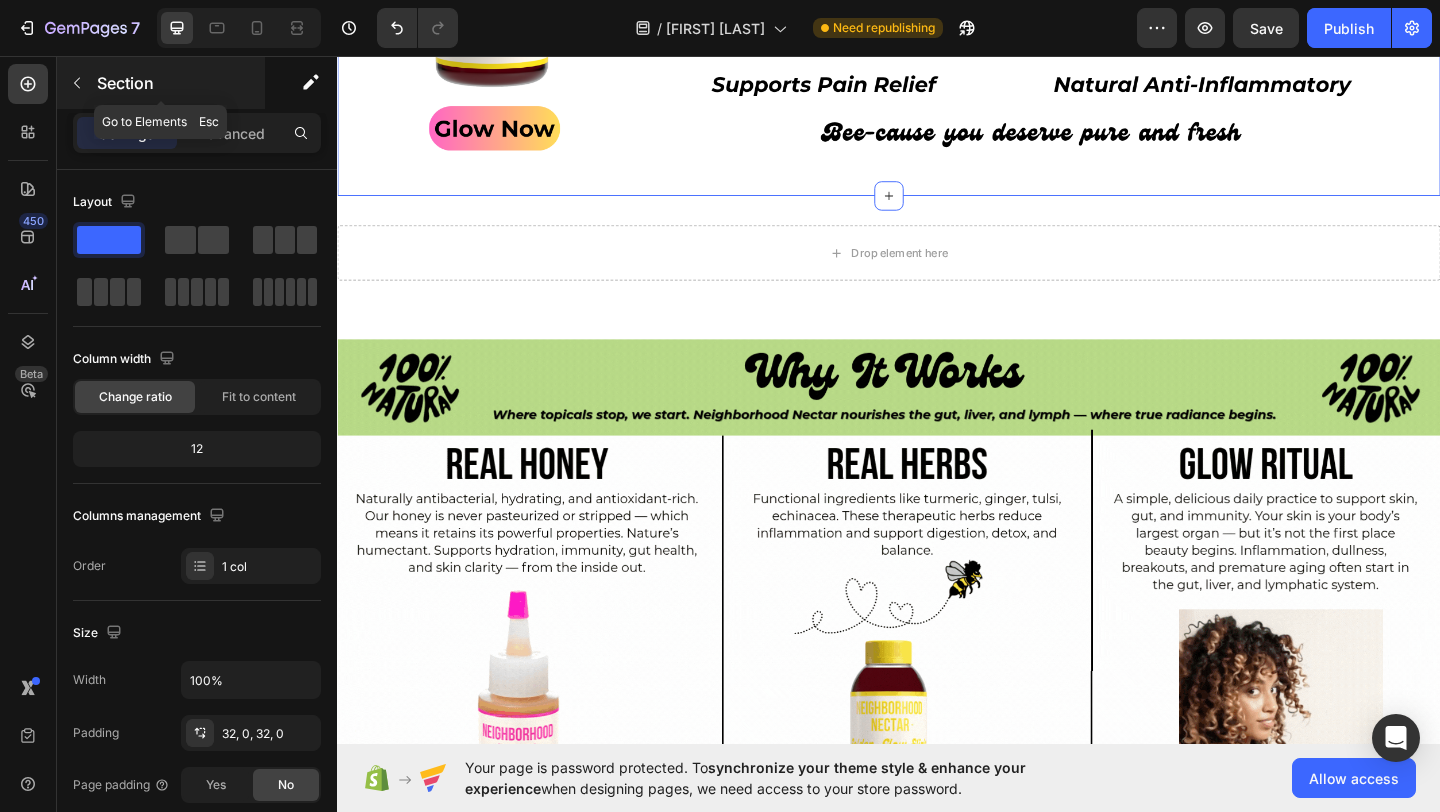 click 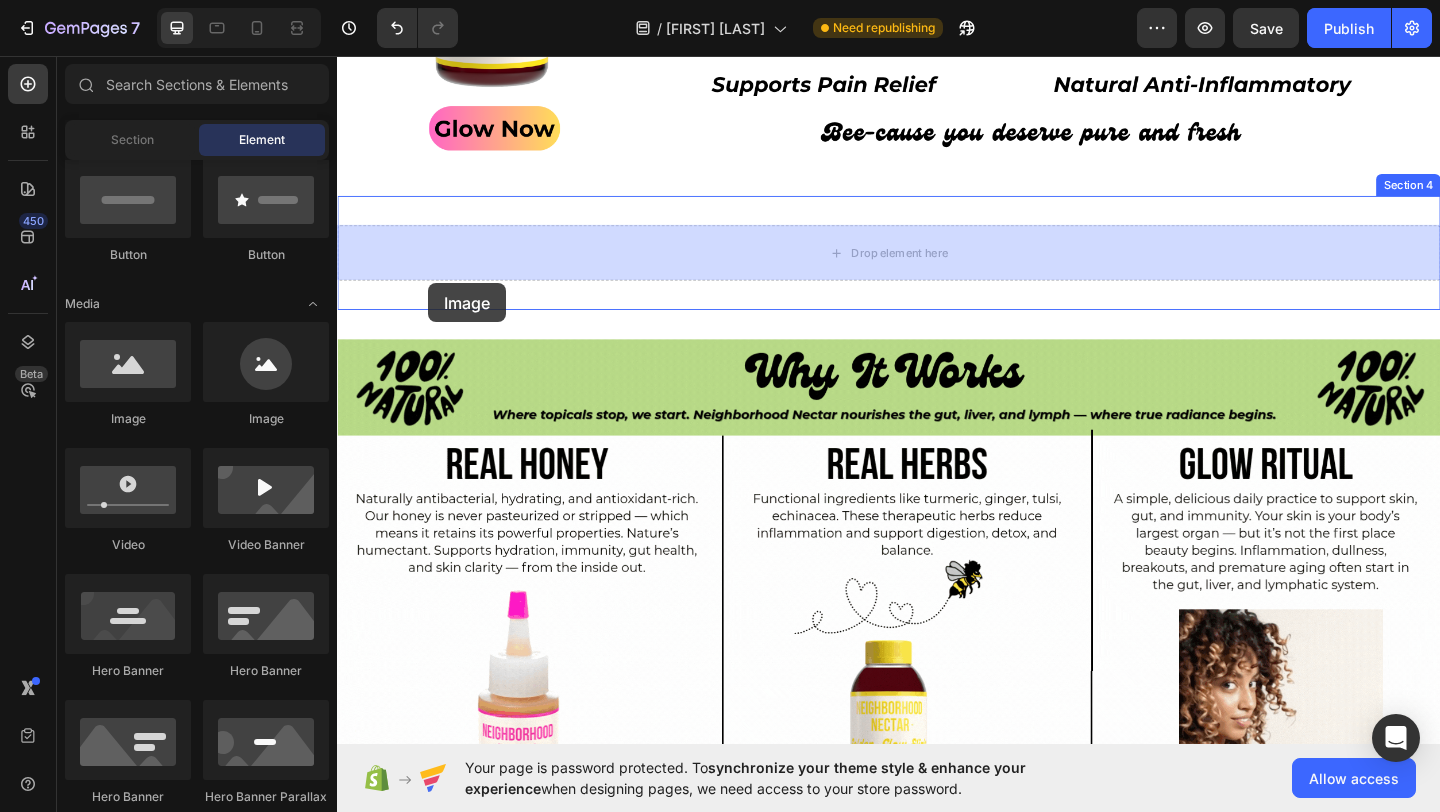 drag, startPoint x: 499, startPoint y: 423, endPoint x: 436, endPoint y: 303, distance: 135.53229 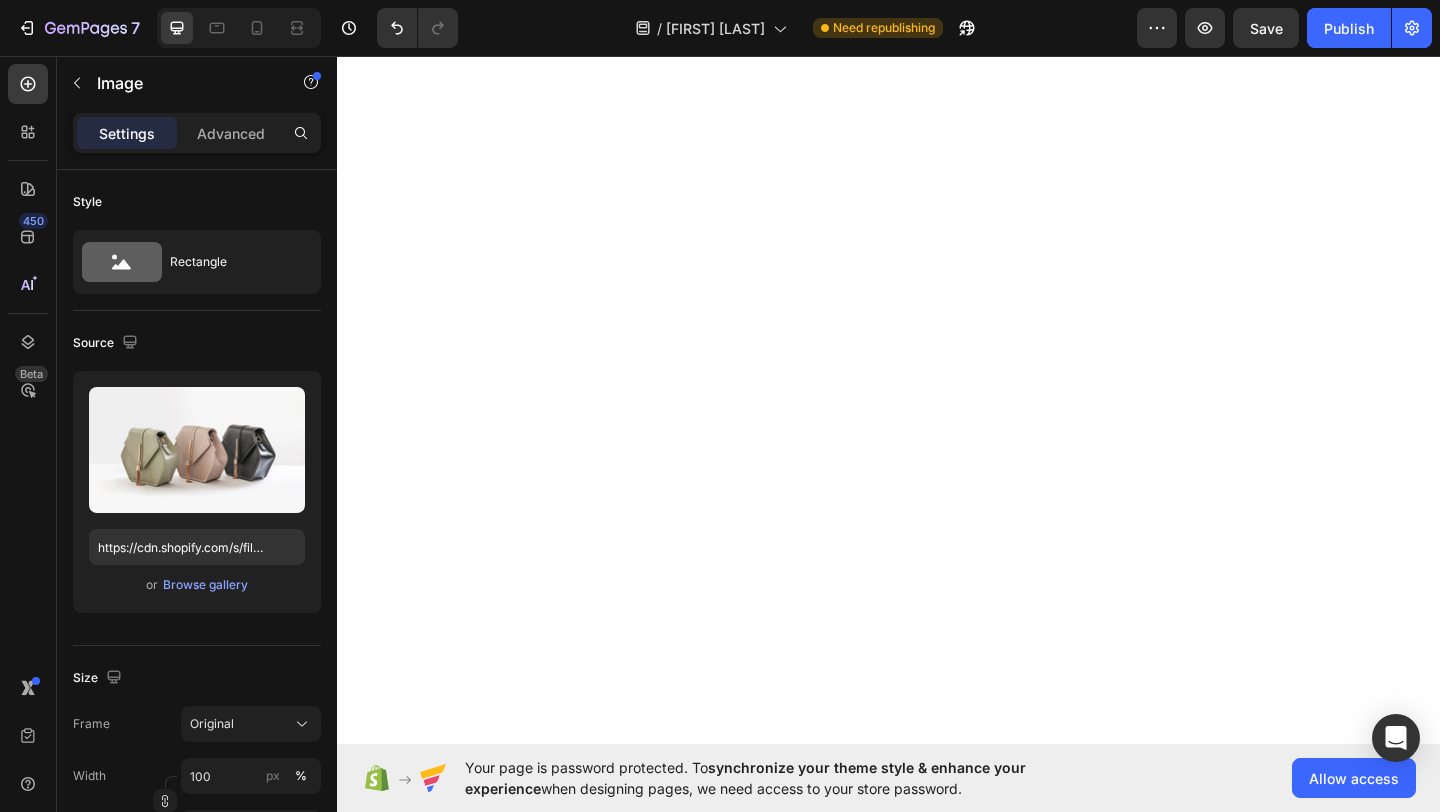 scroll, scrollTop: 1448, scrollLeft: 0, axis: vertical 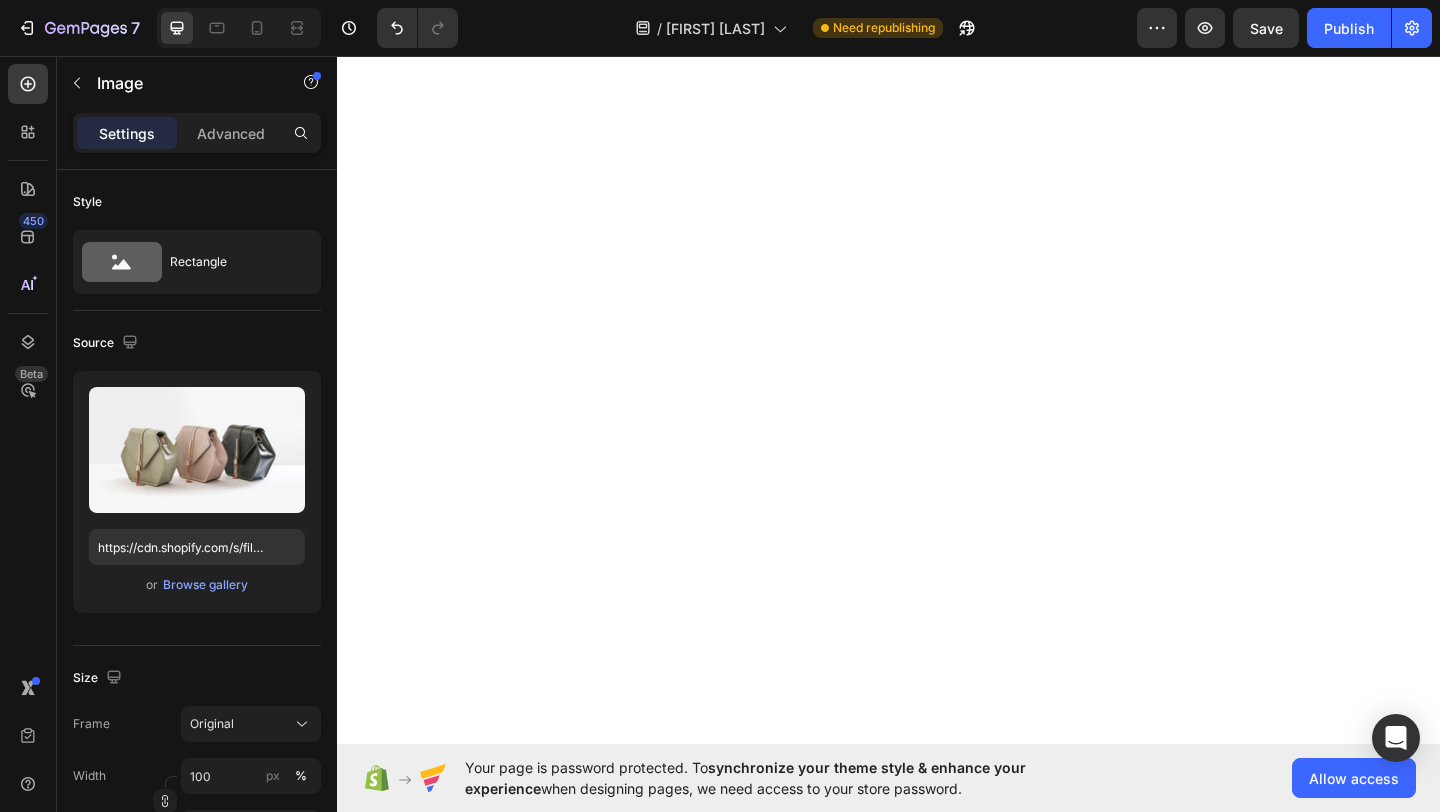 click at bounding box center (937, -52) 